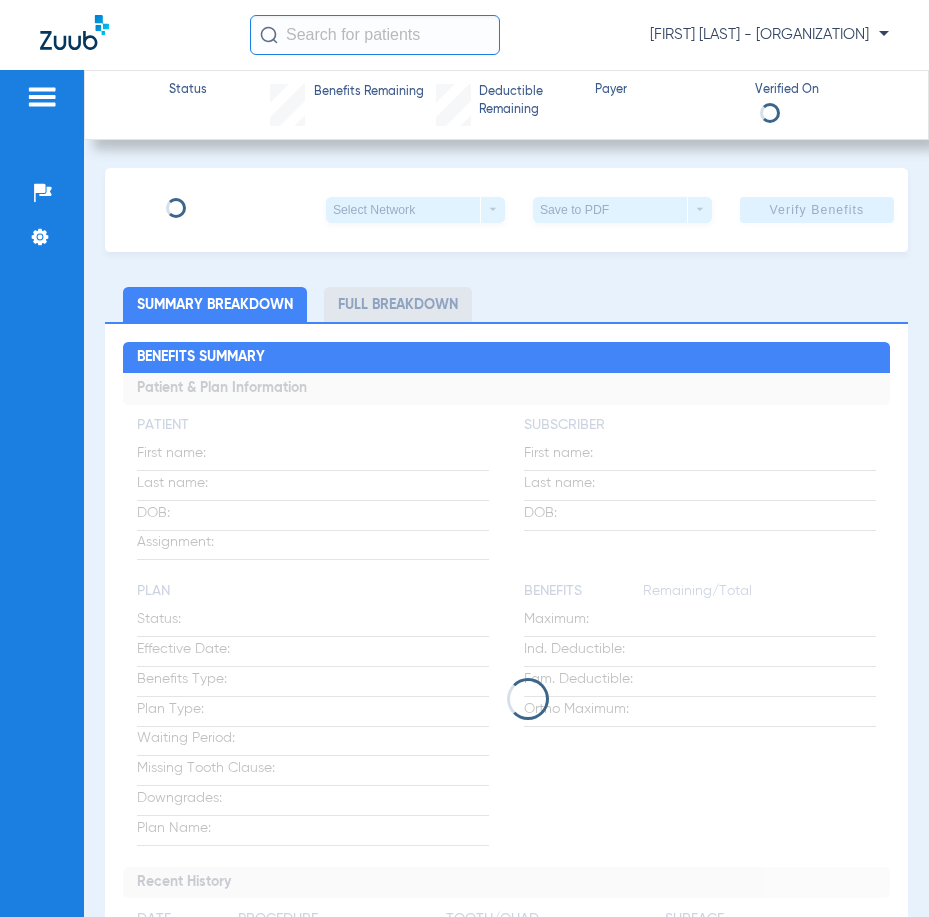scroll, scrollTop: 0, scrollLeft: 0, axis: both 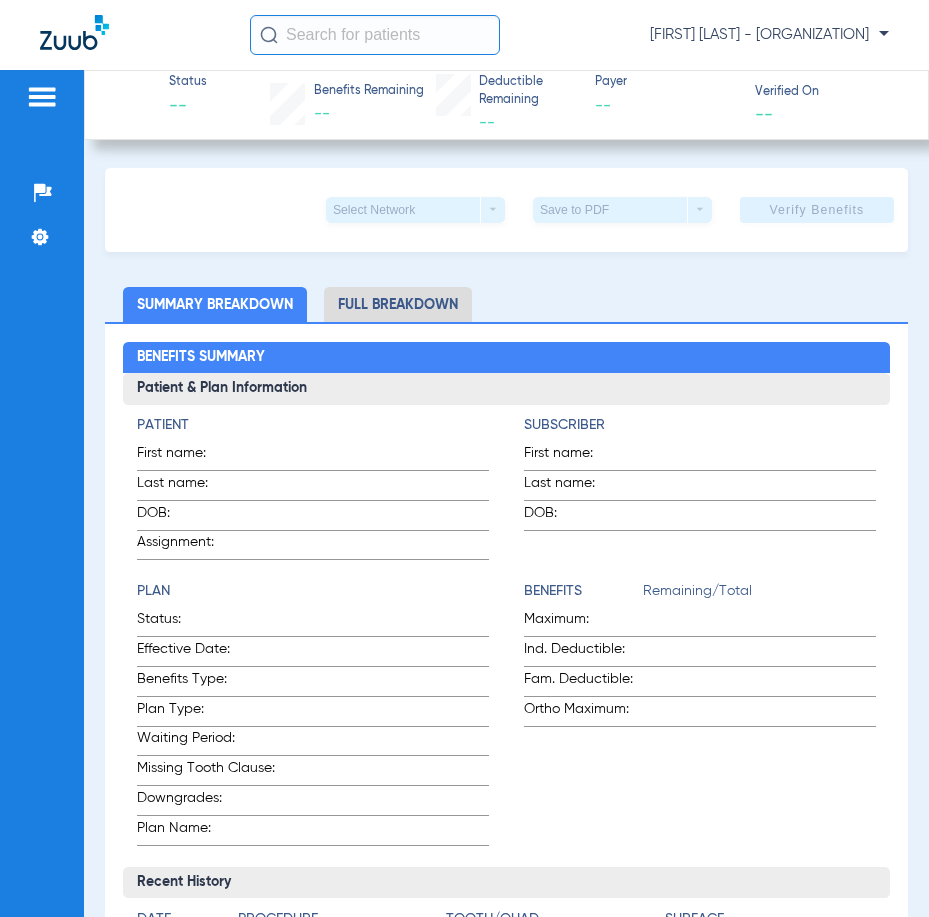 click 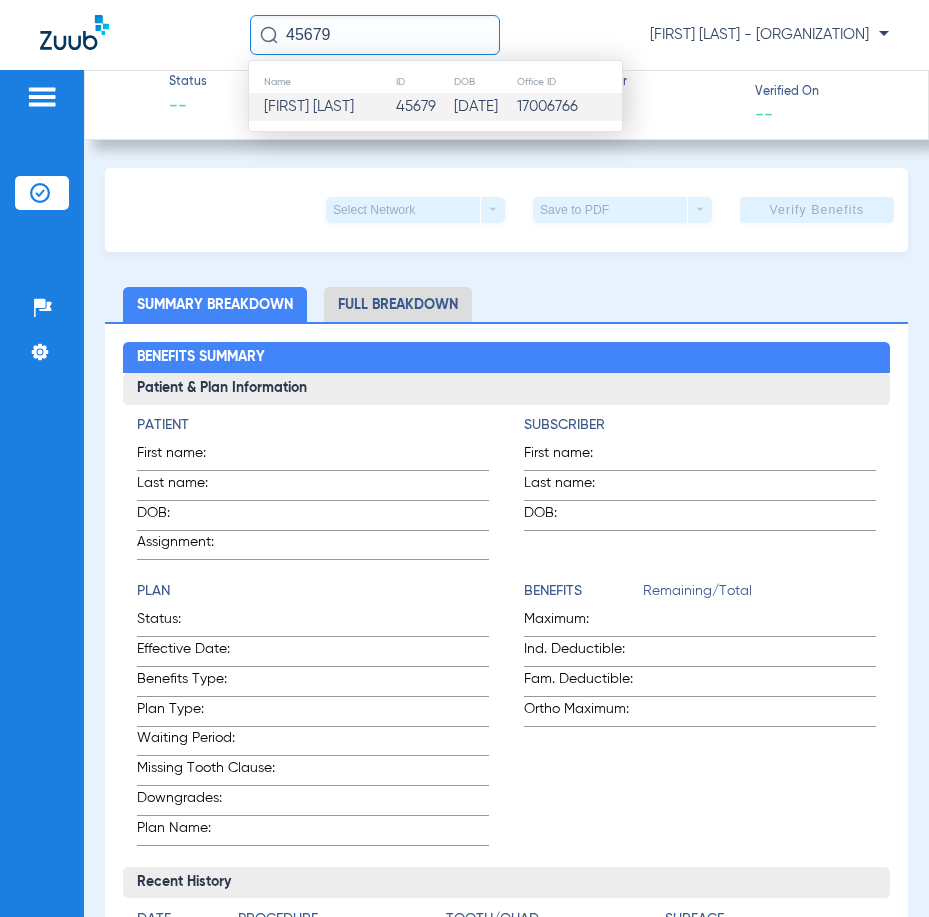 type on "45679" 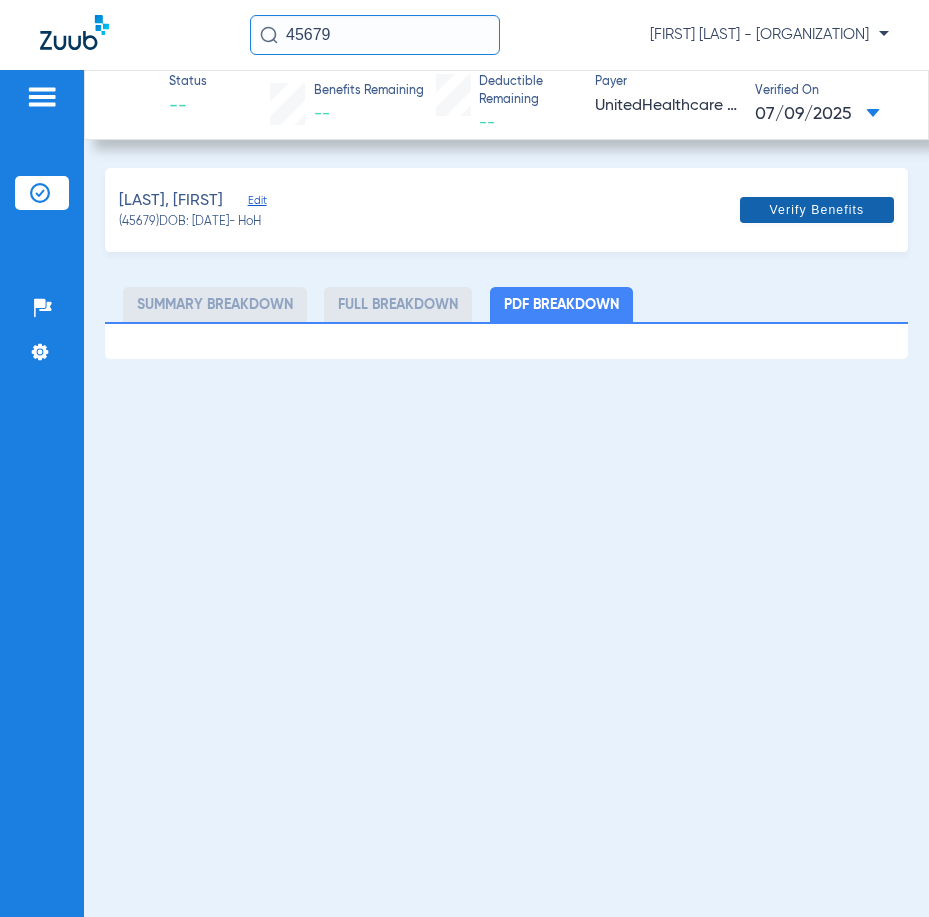 click 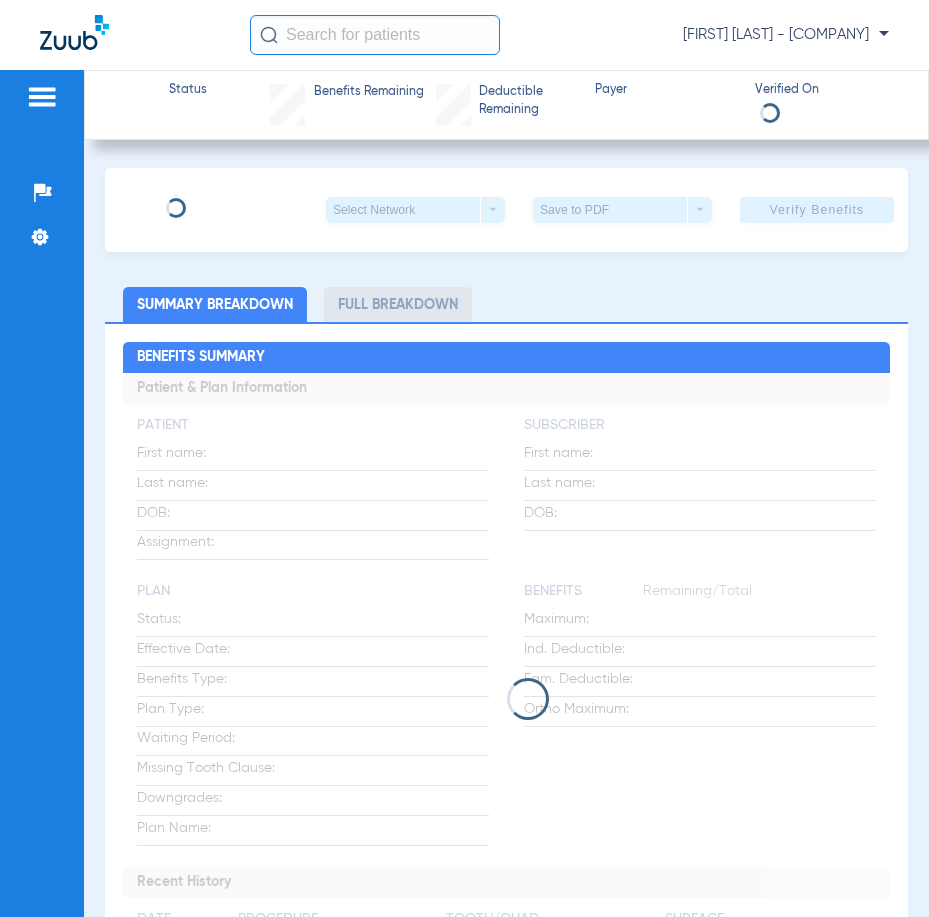 scroll, scrollTop: 0, scrollLeft: 0, axis: both 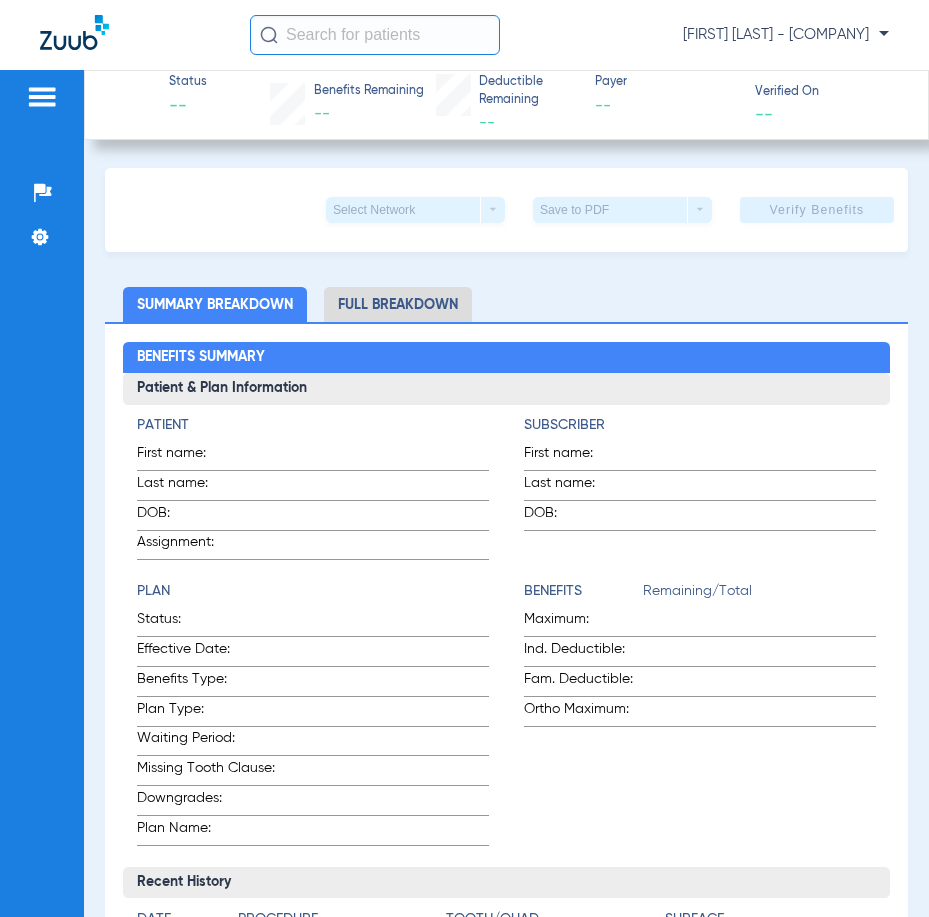 click 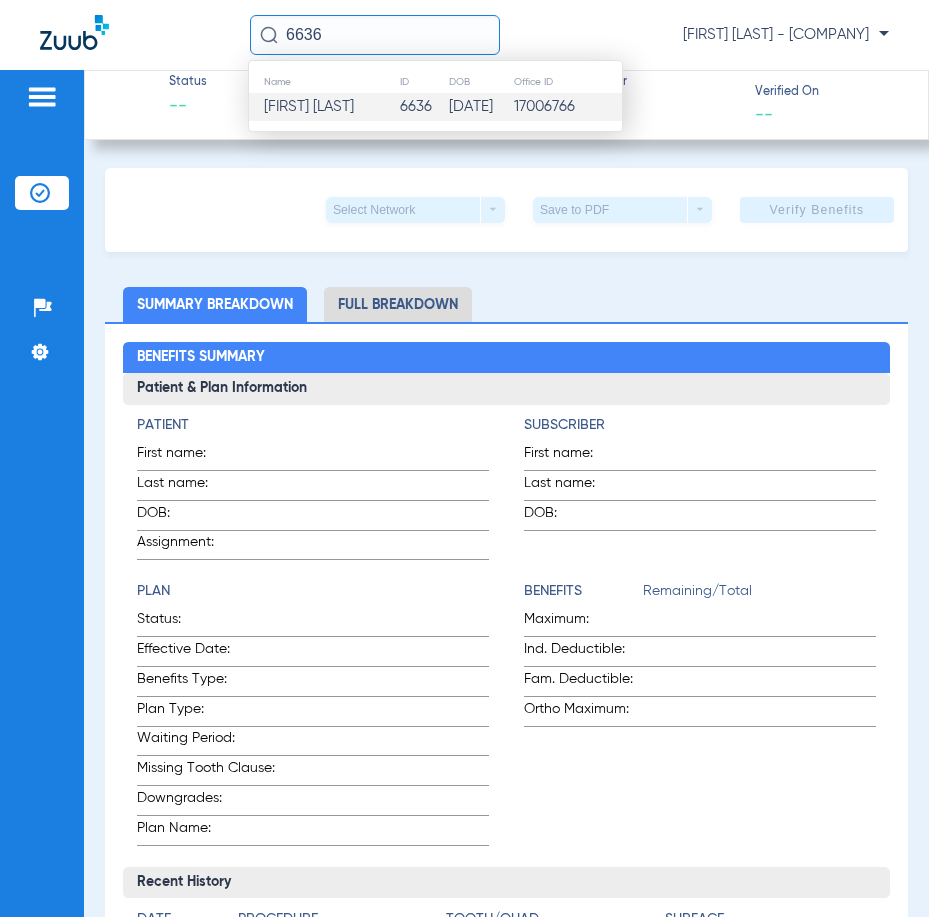 type on "6636" 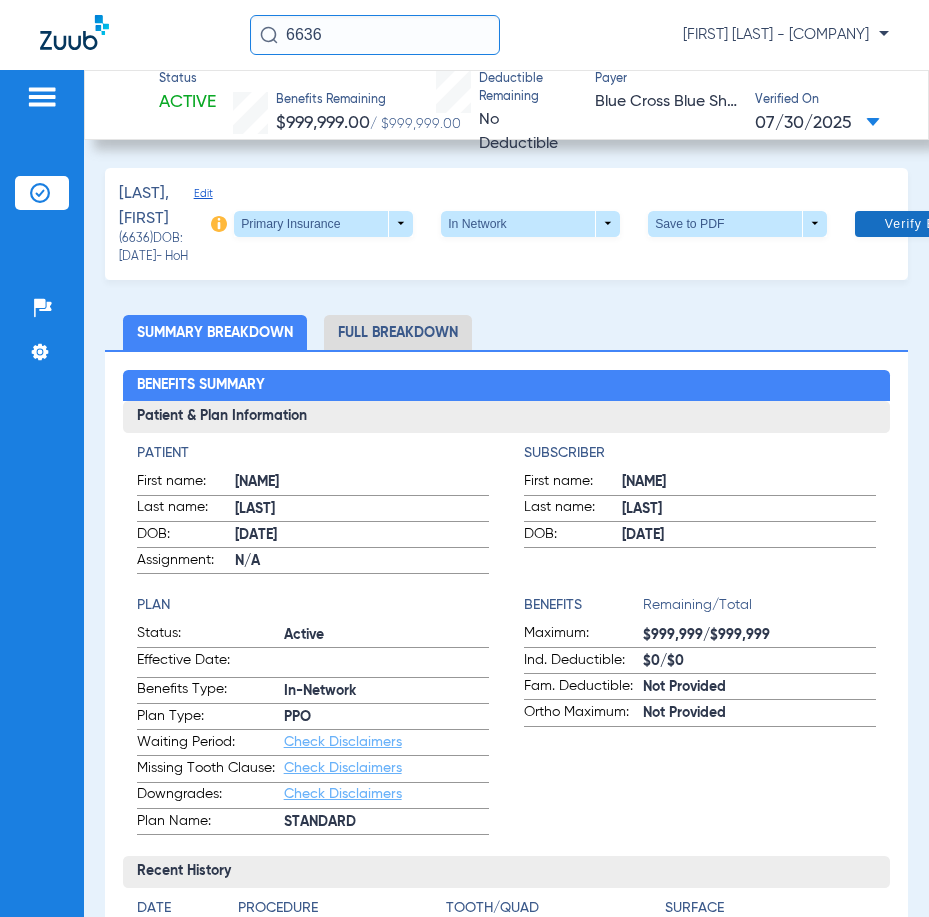 click on "Verify Benefits" 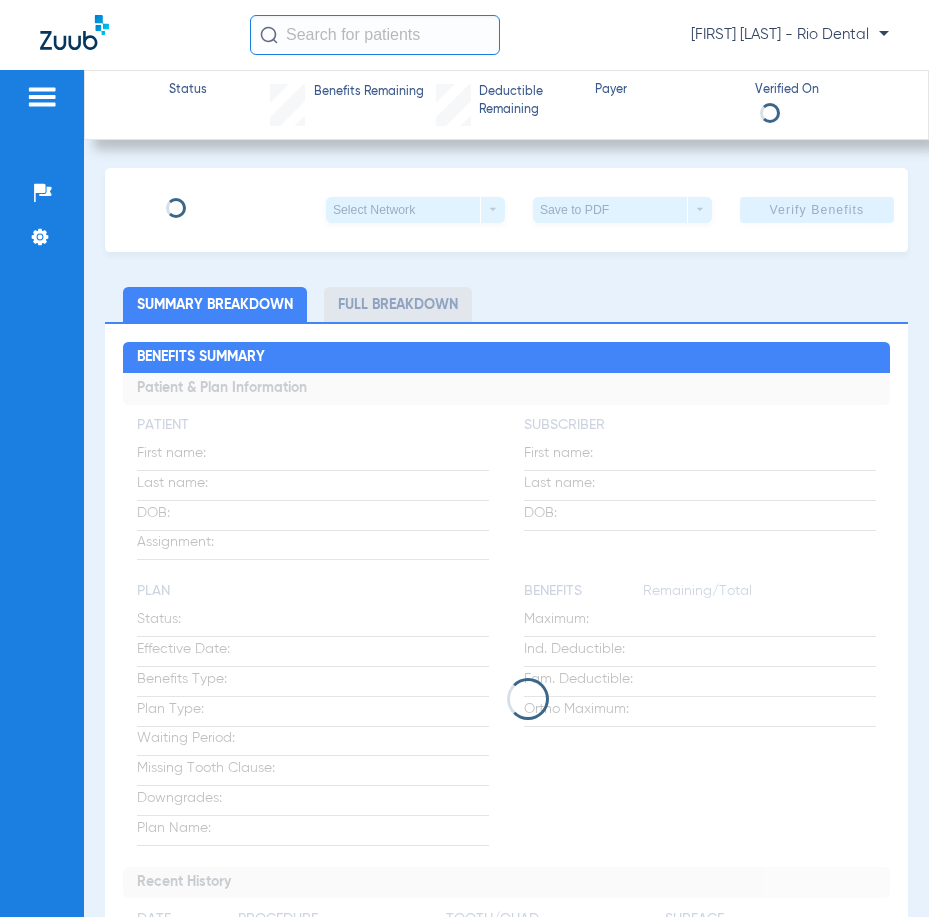 scroll, scrollTop: 0, scrollLeft: 0, axis: both 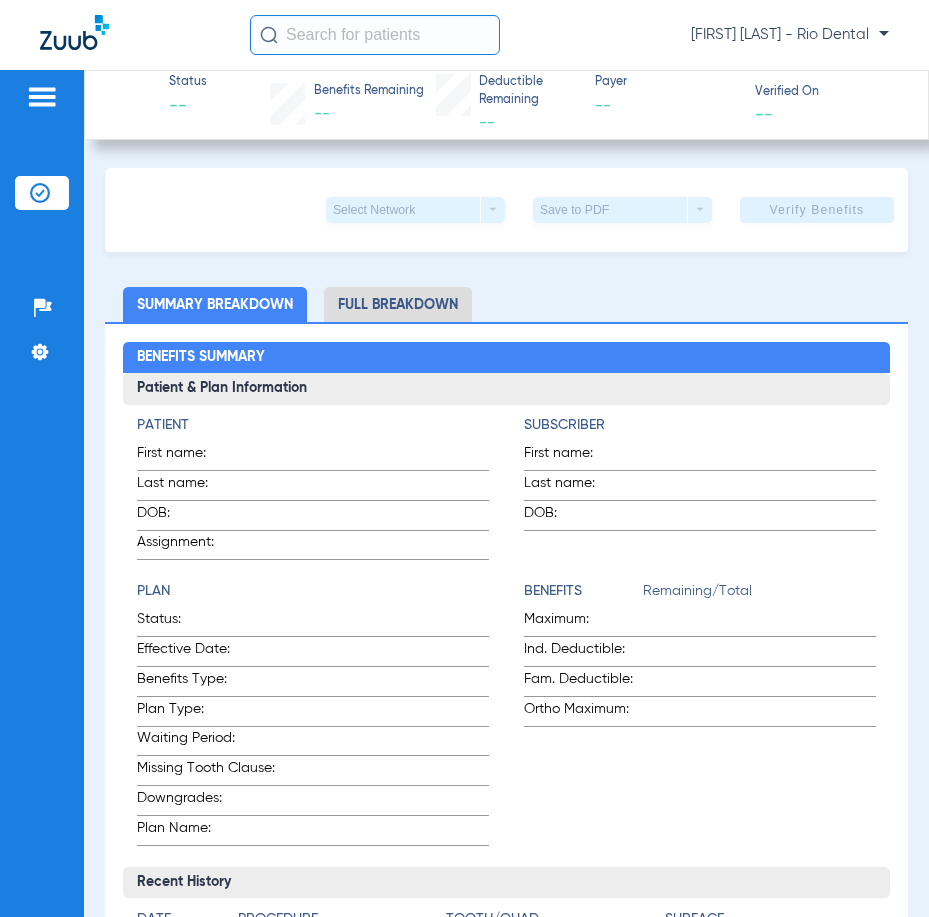 click 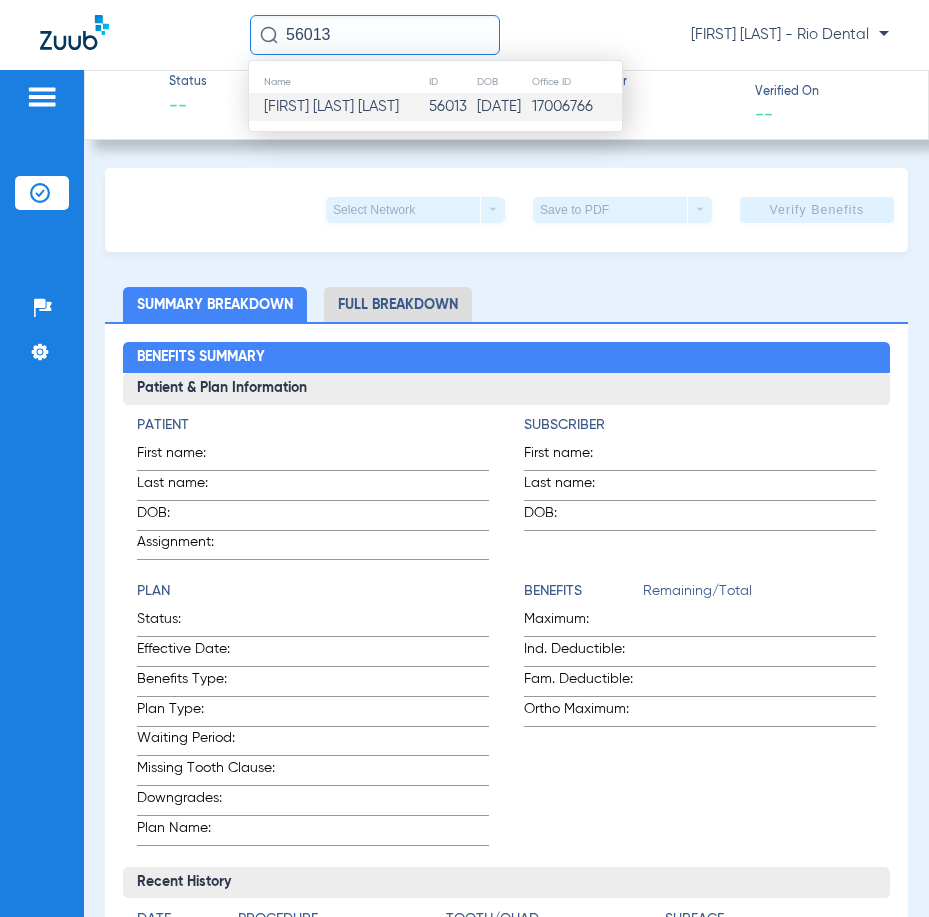 type on "56013" 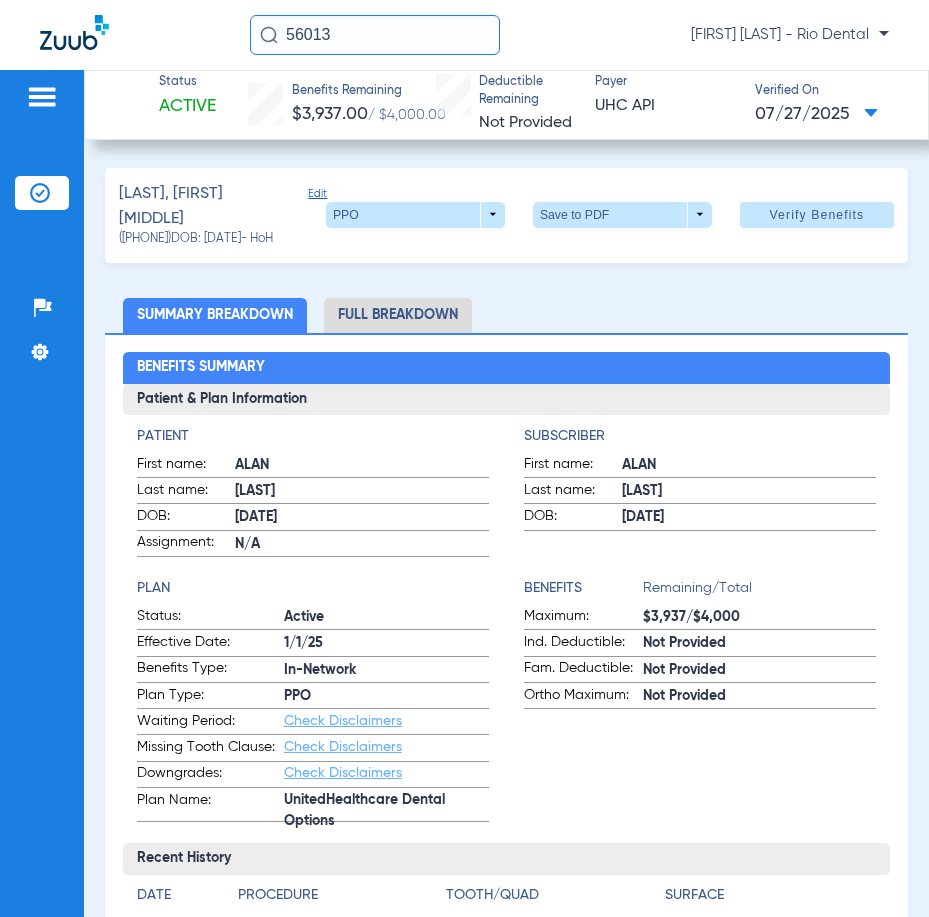 click on "Verify Benefits" 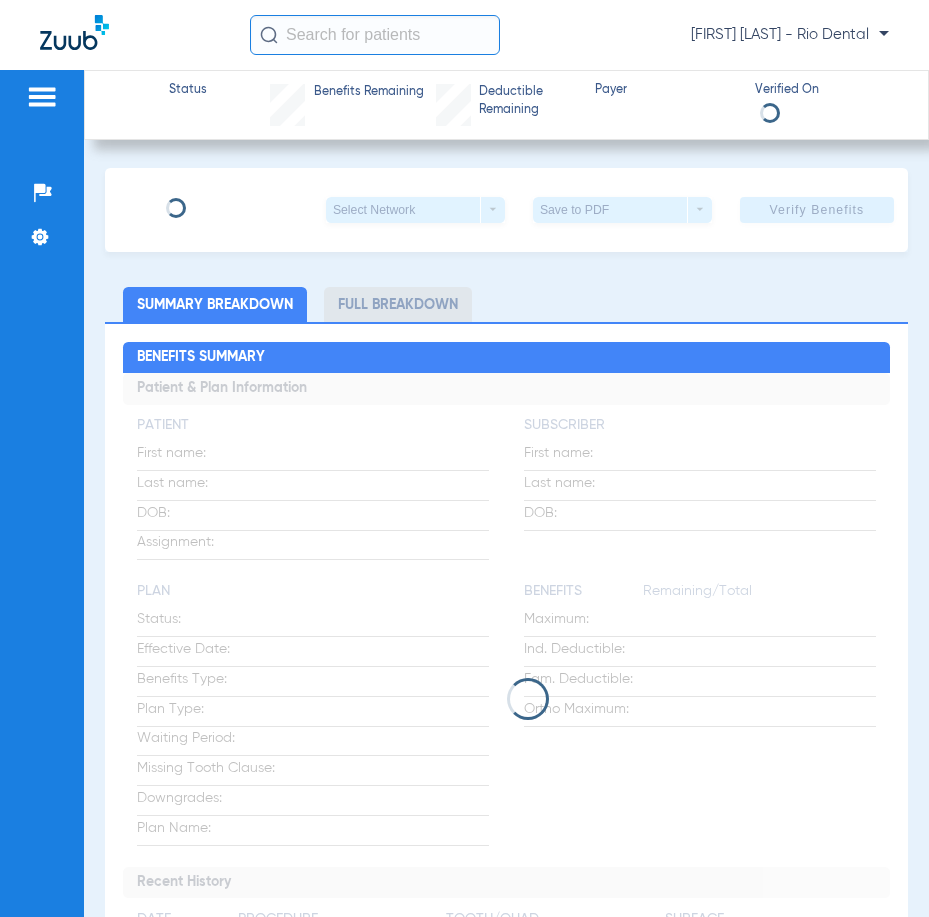 scroll, scrollTop: 0, scrollLeft: 0, axis: both 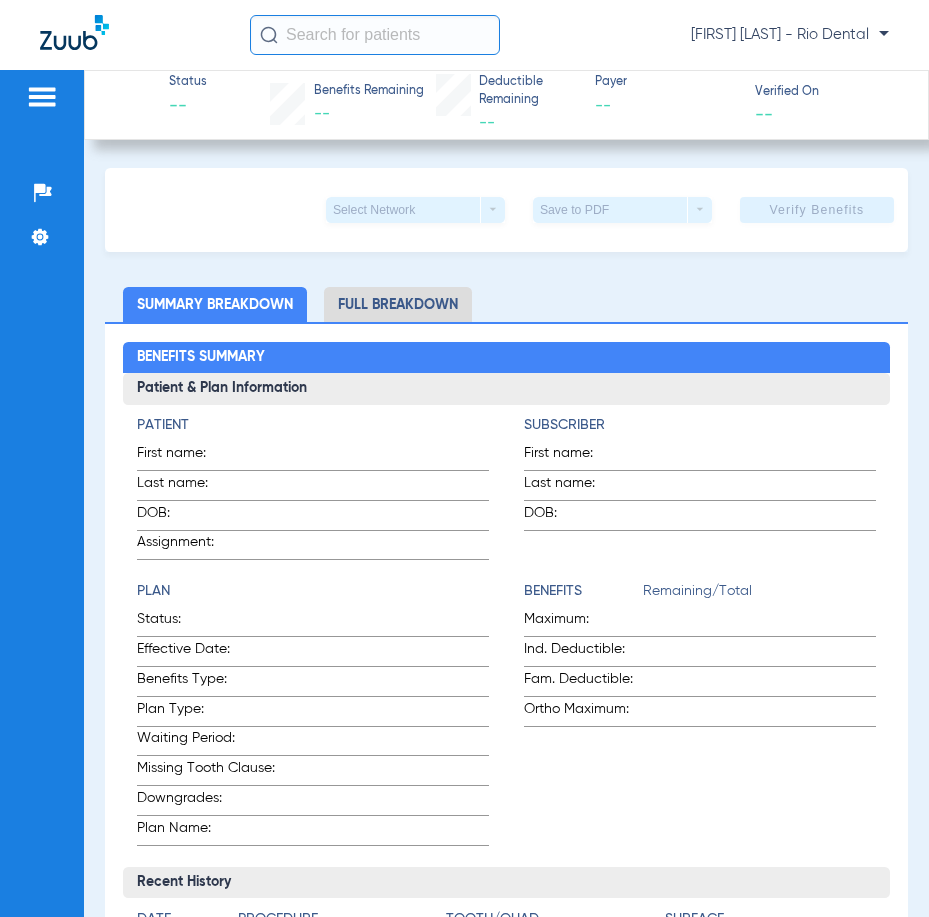 click 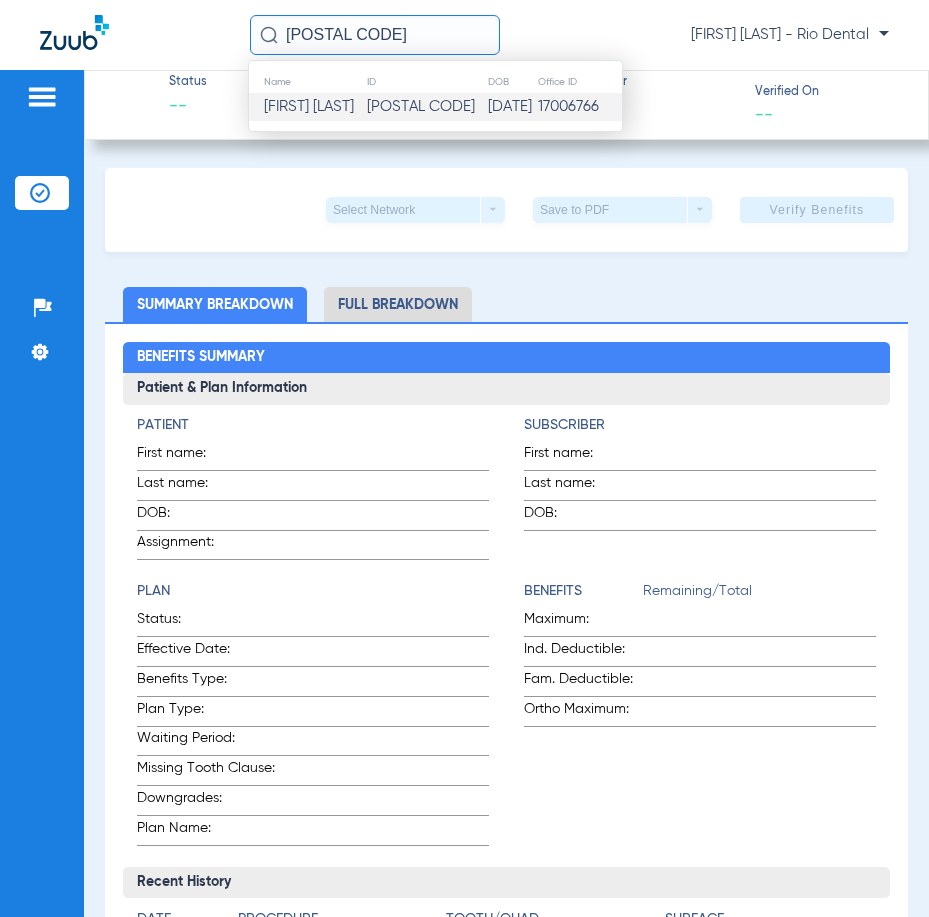 type on "47895" 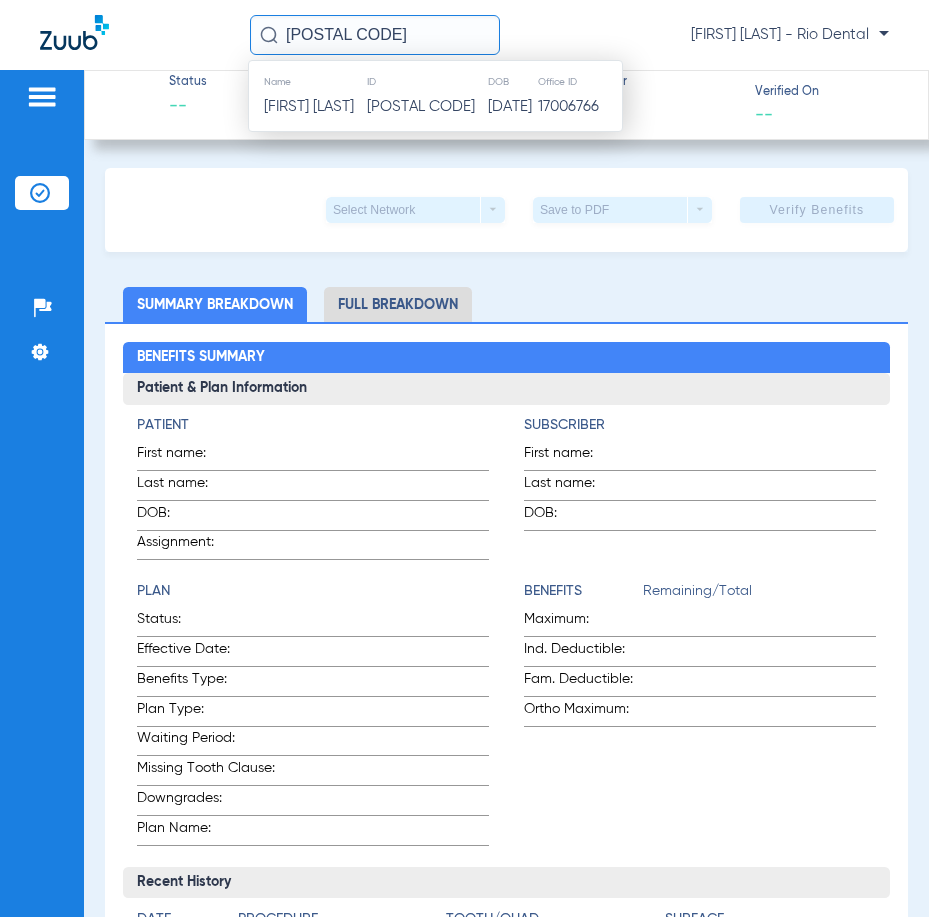click on "Mario Escalona" 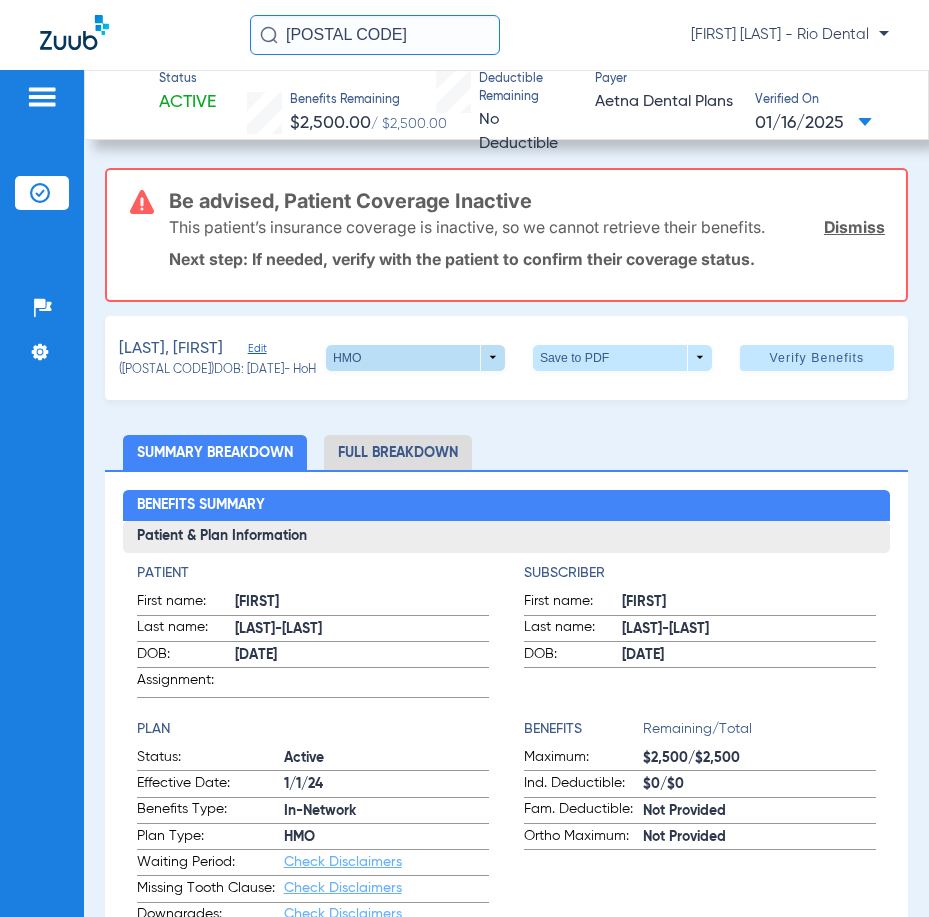 click 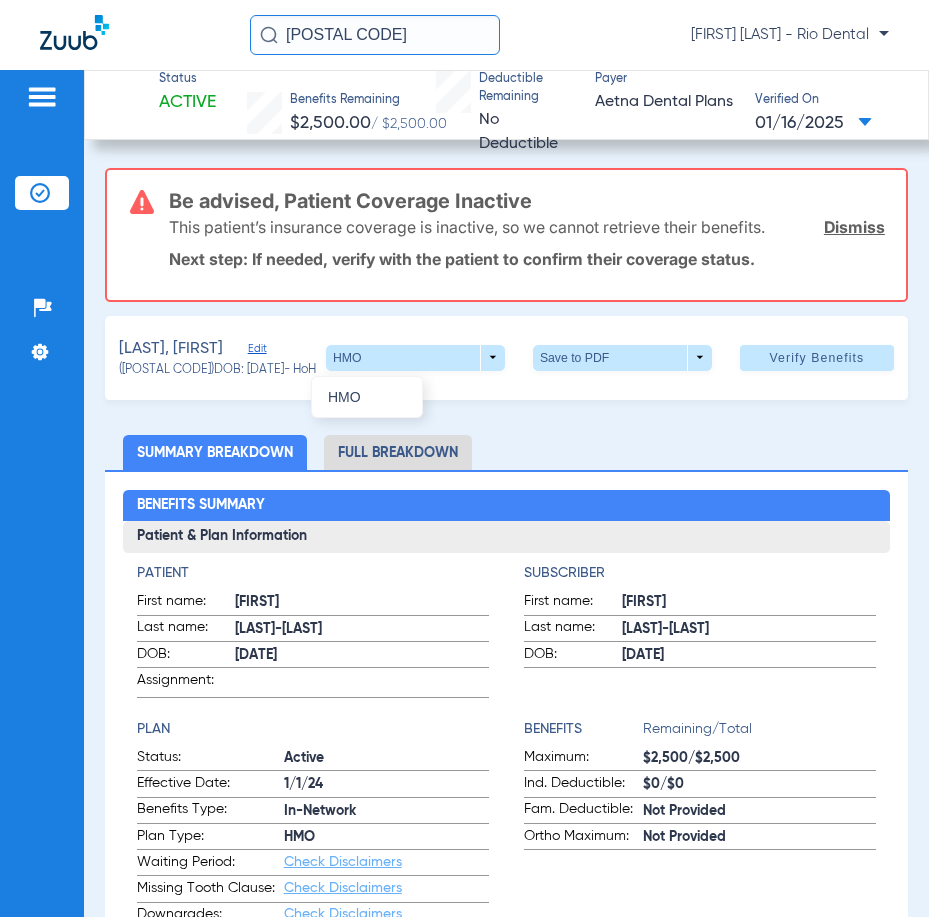 click on "HMO" at bounding box center [479, 394] 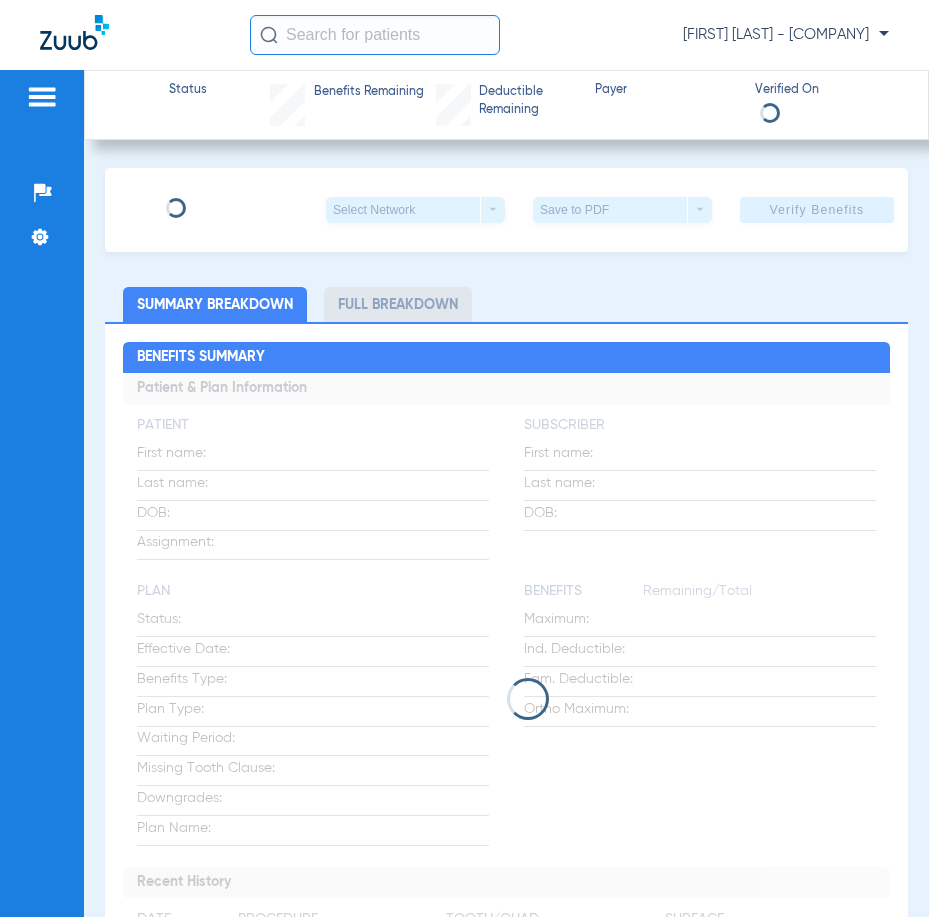 scroll, scrollTop: 0, scrollLeft: 0, axis: both 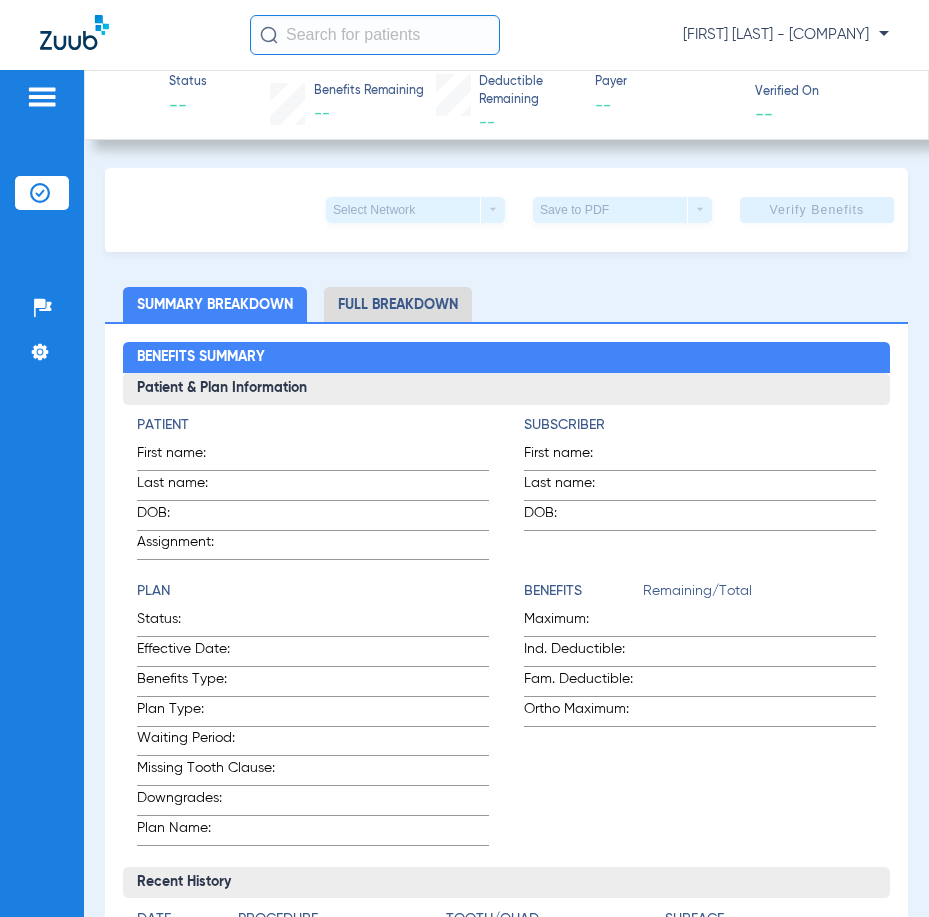 click 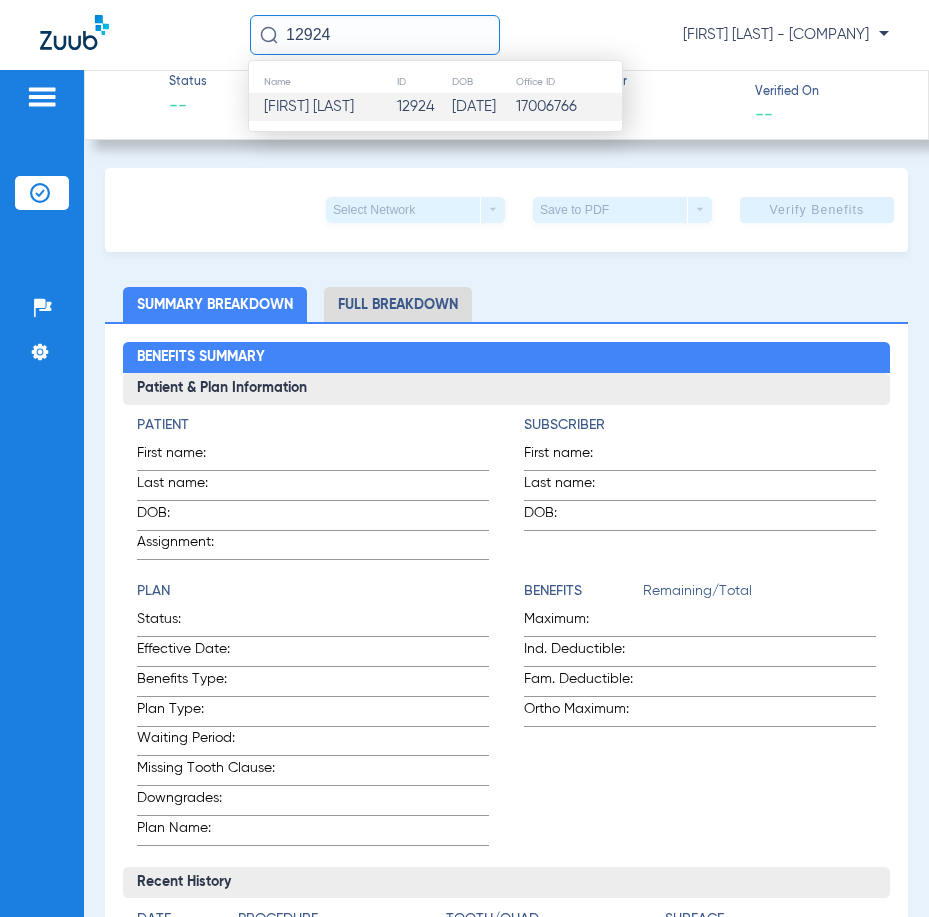 type on "12924" 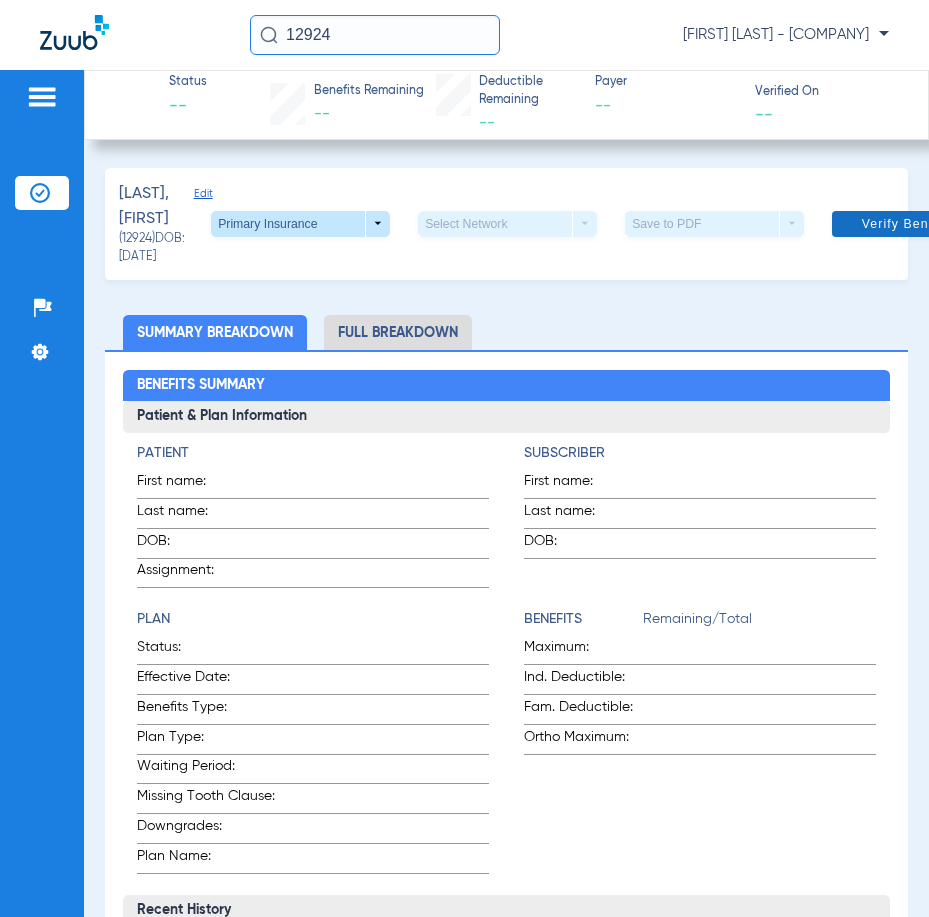 click 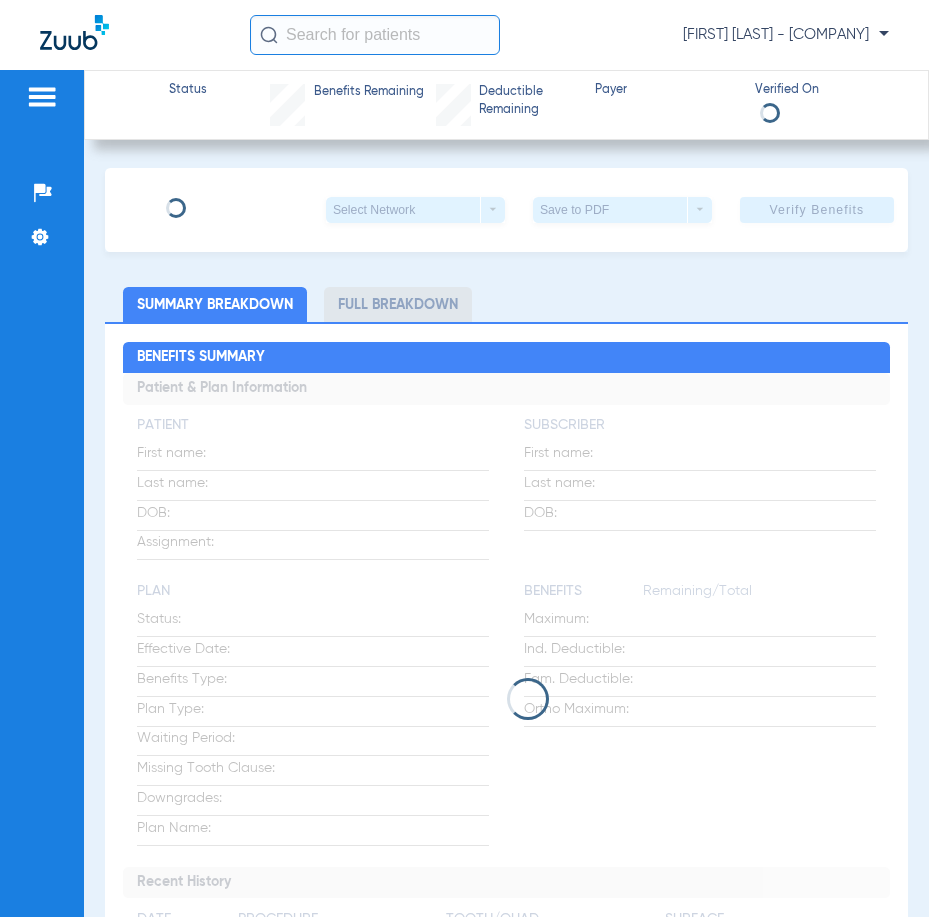 scroll, scrollTop: 0, scrollLeft: 0, axis: both 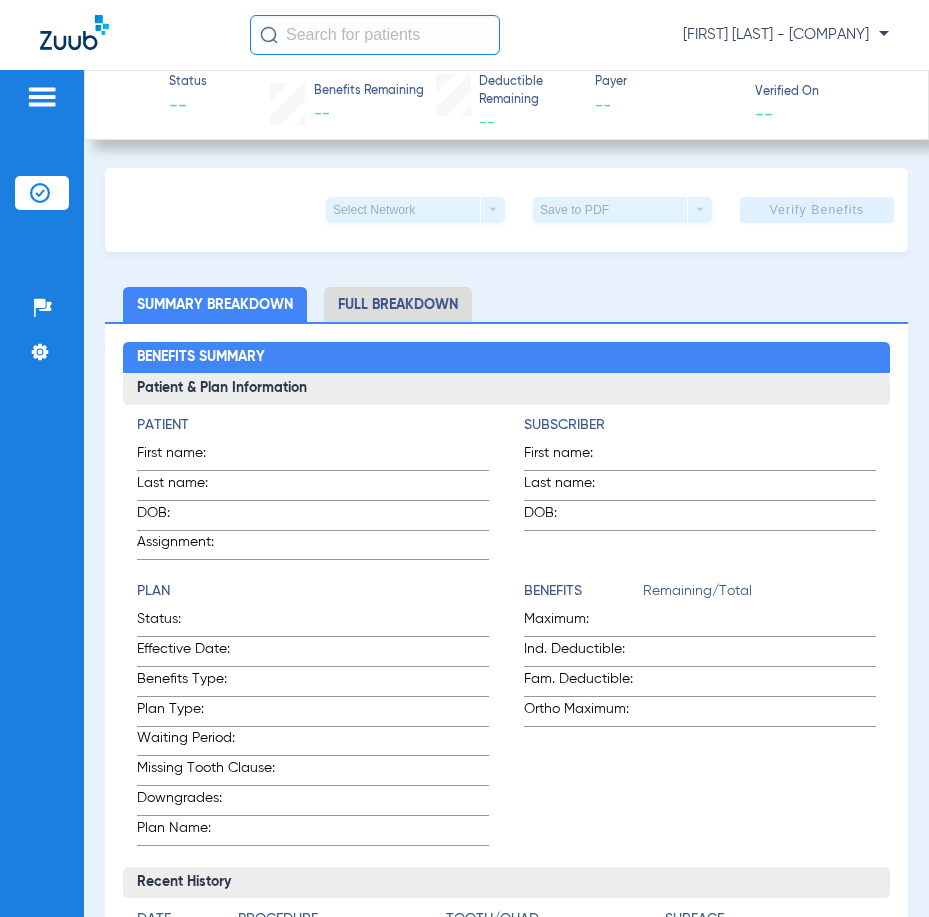 click 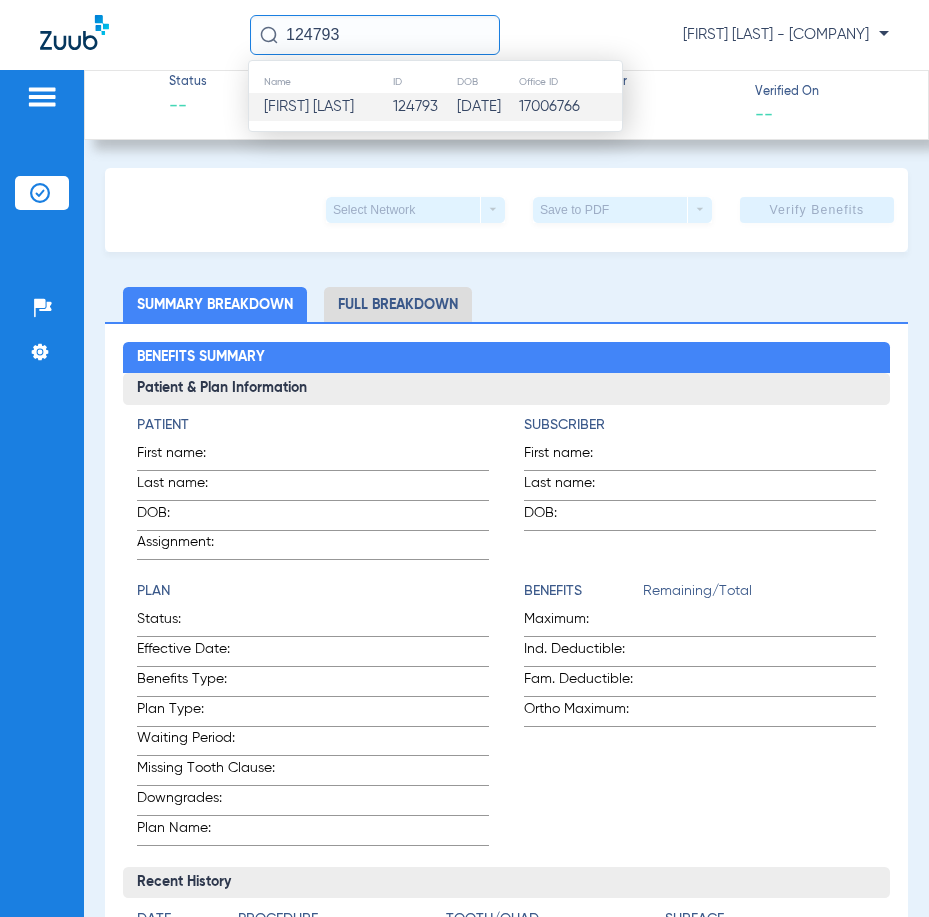 type on "124793" 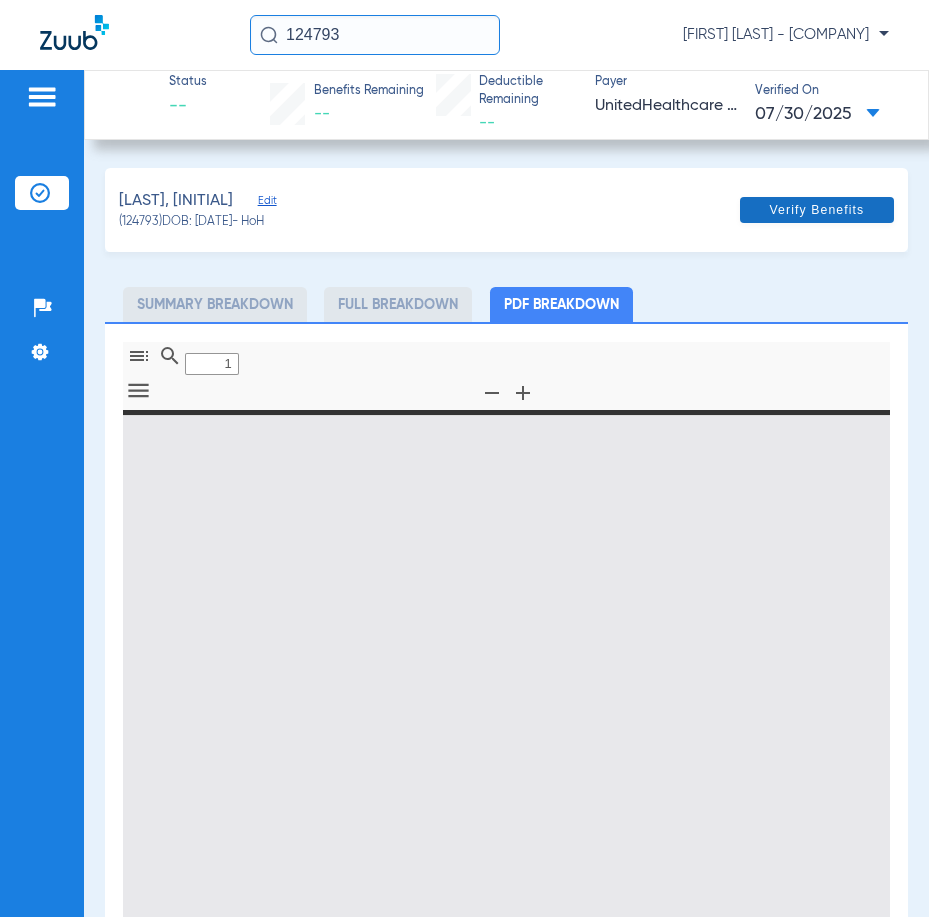 type on "0" 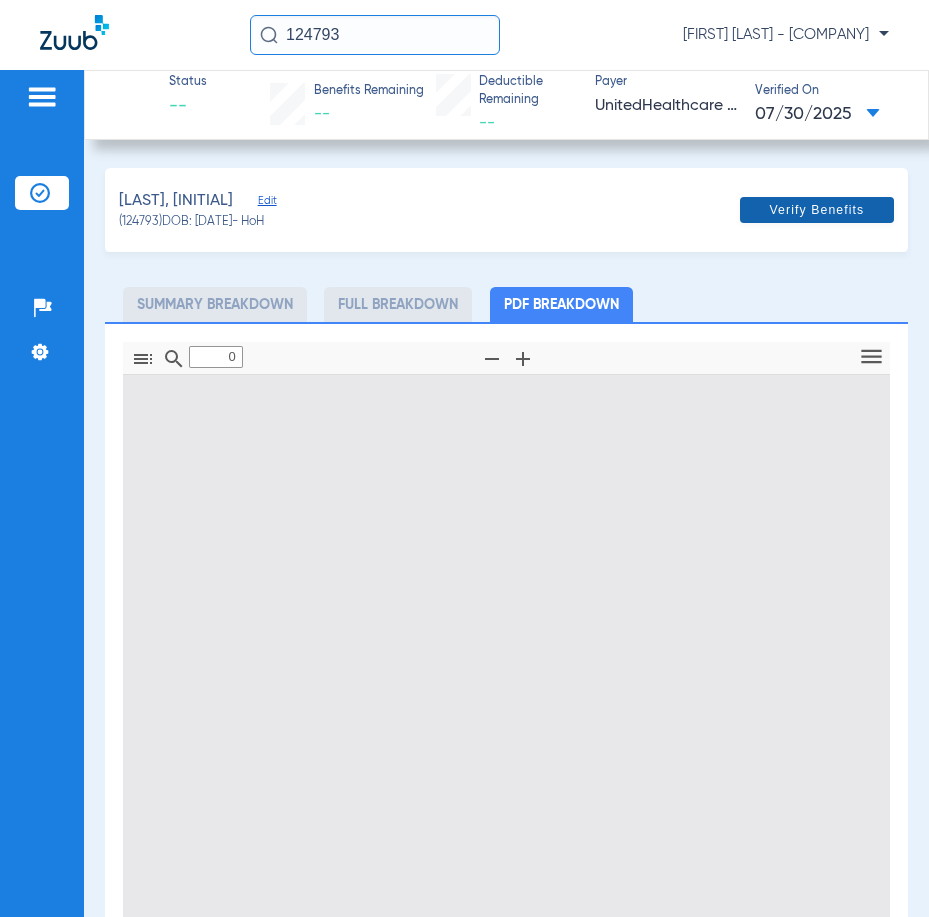 click 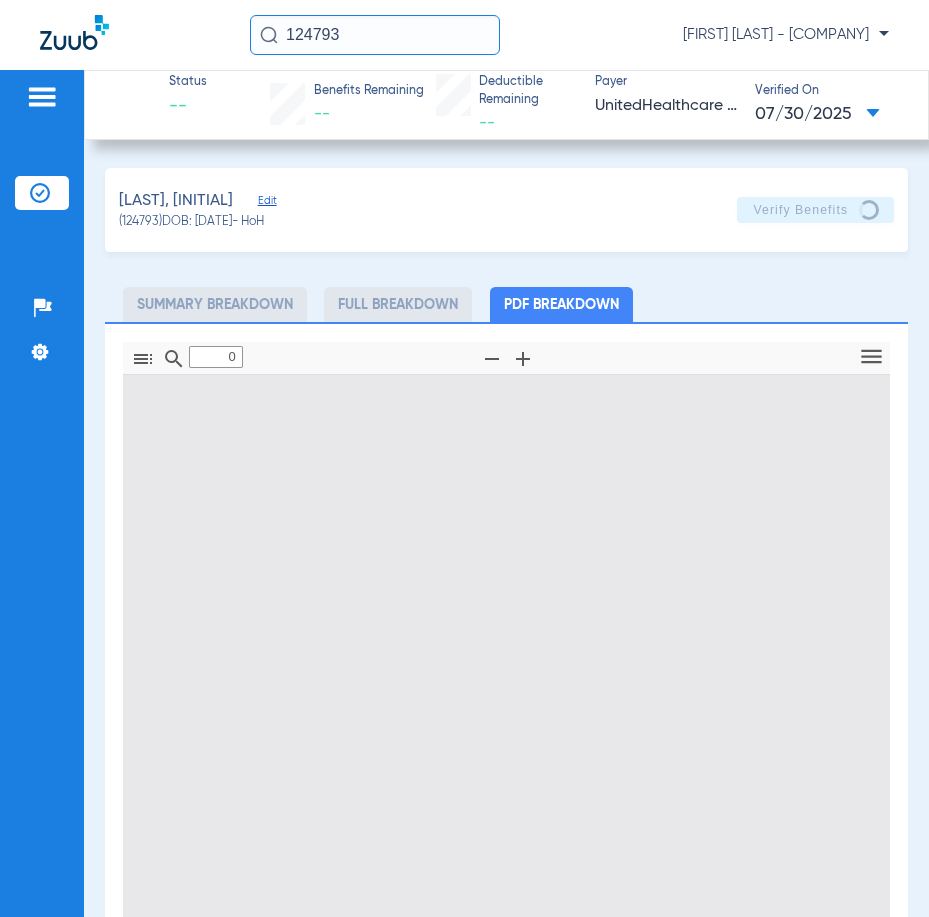 type on "1" 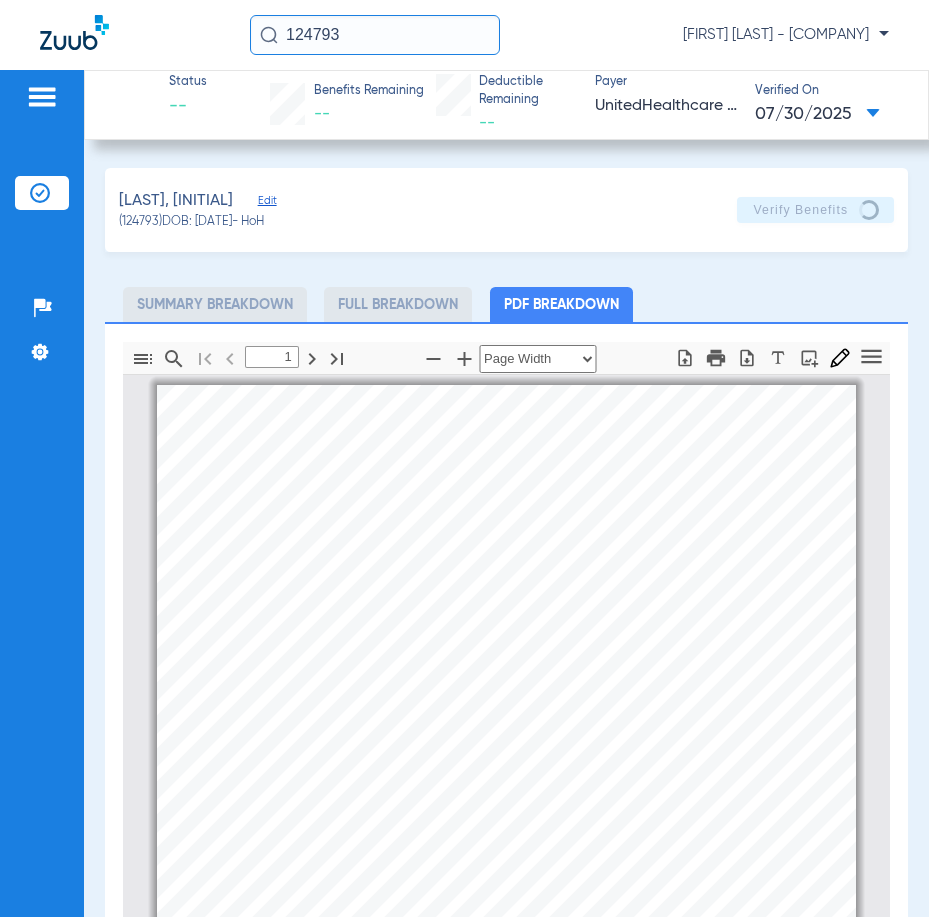 scroll, scrollTop: 10, scrollLeft: 0, axis: vertical 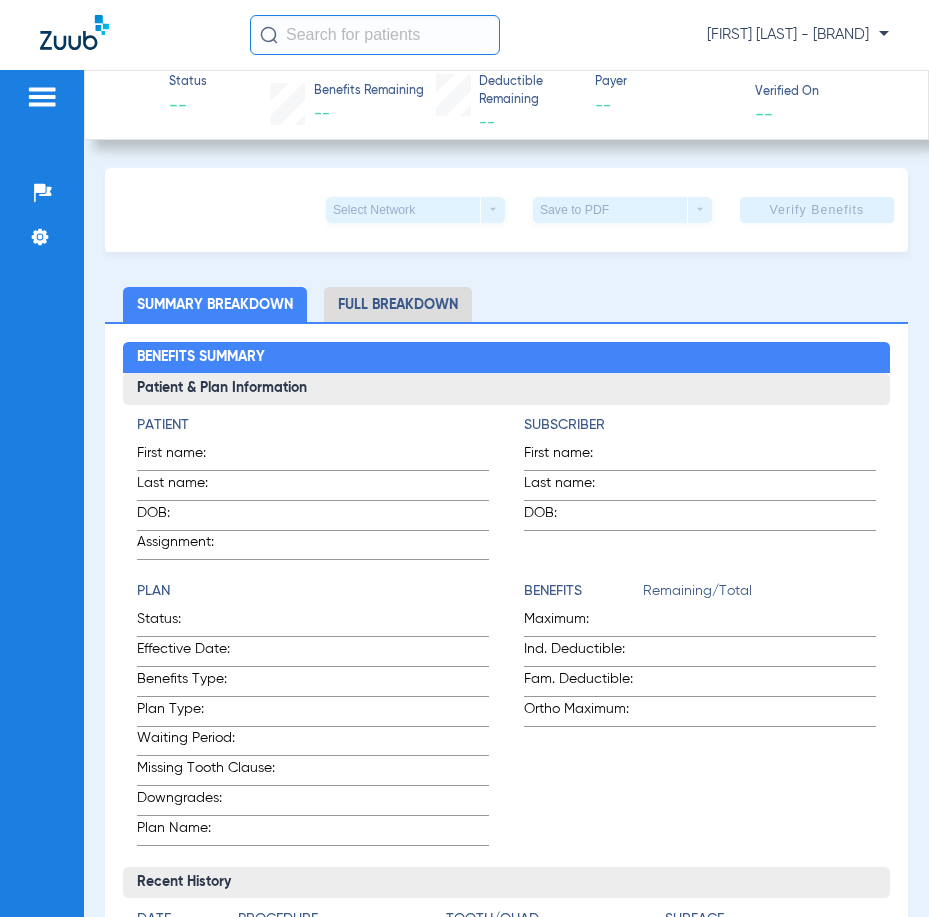 click 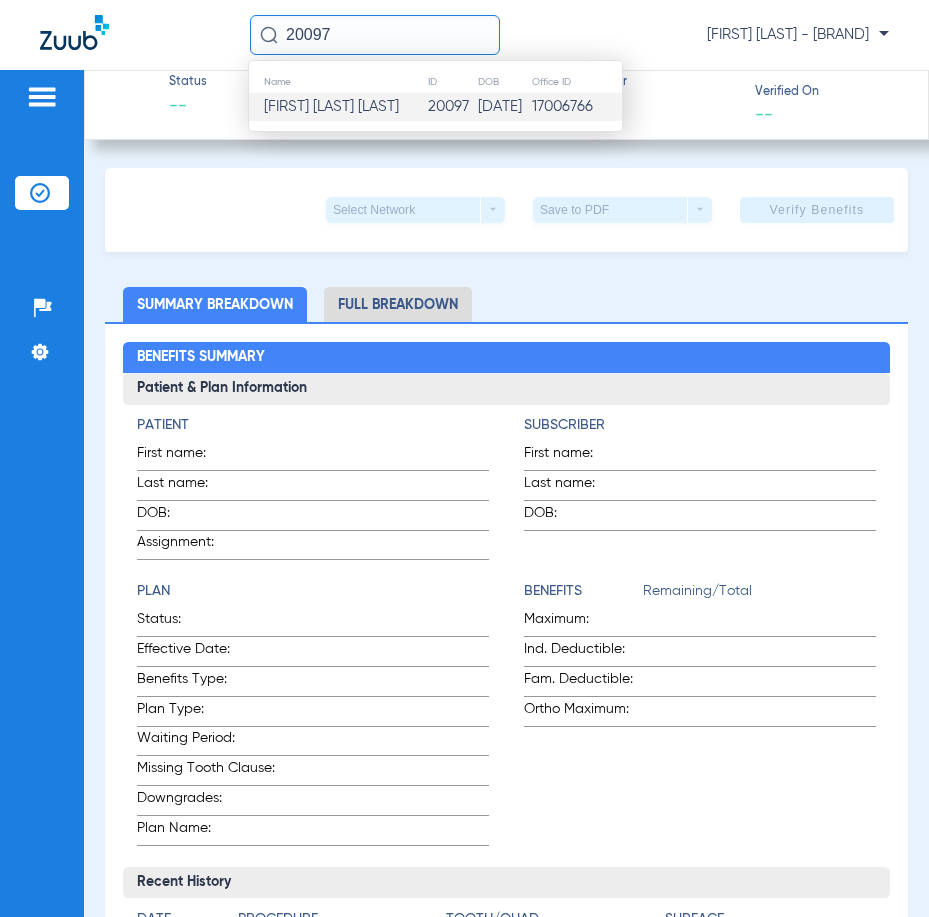 type on "20097" 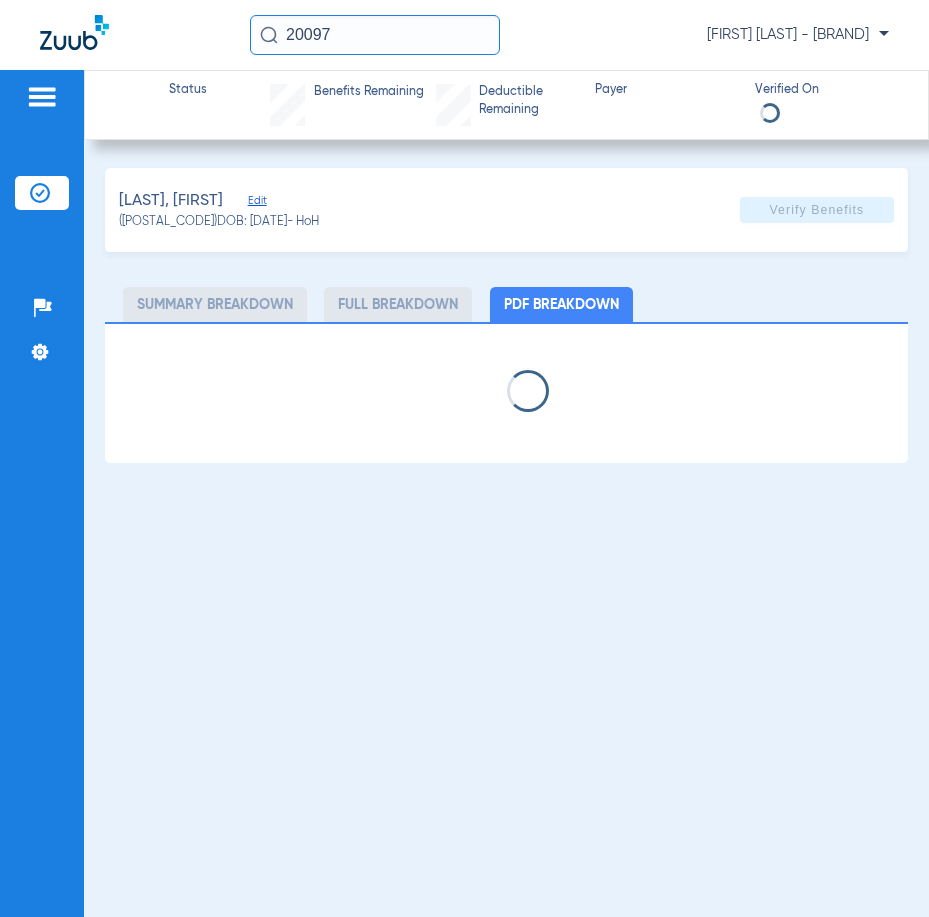 select on "page-width" 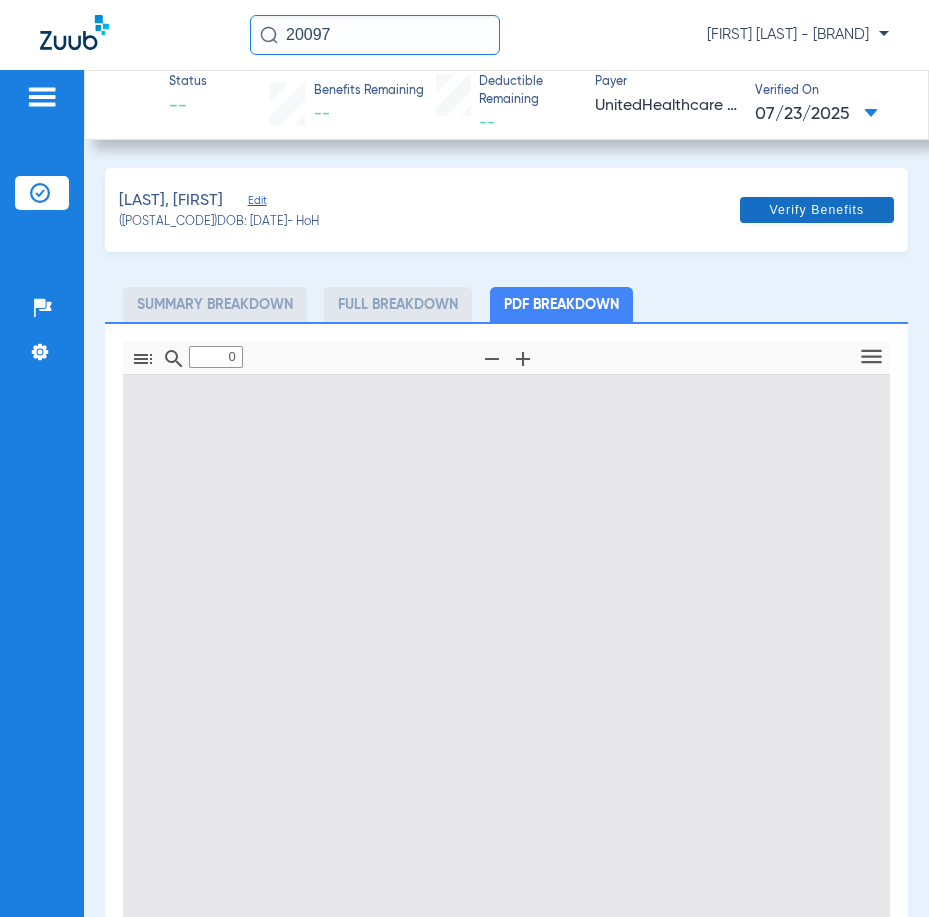 type on "1" 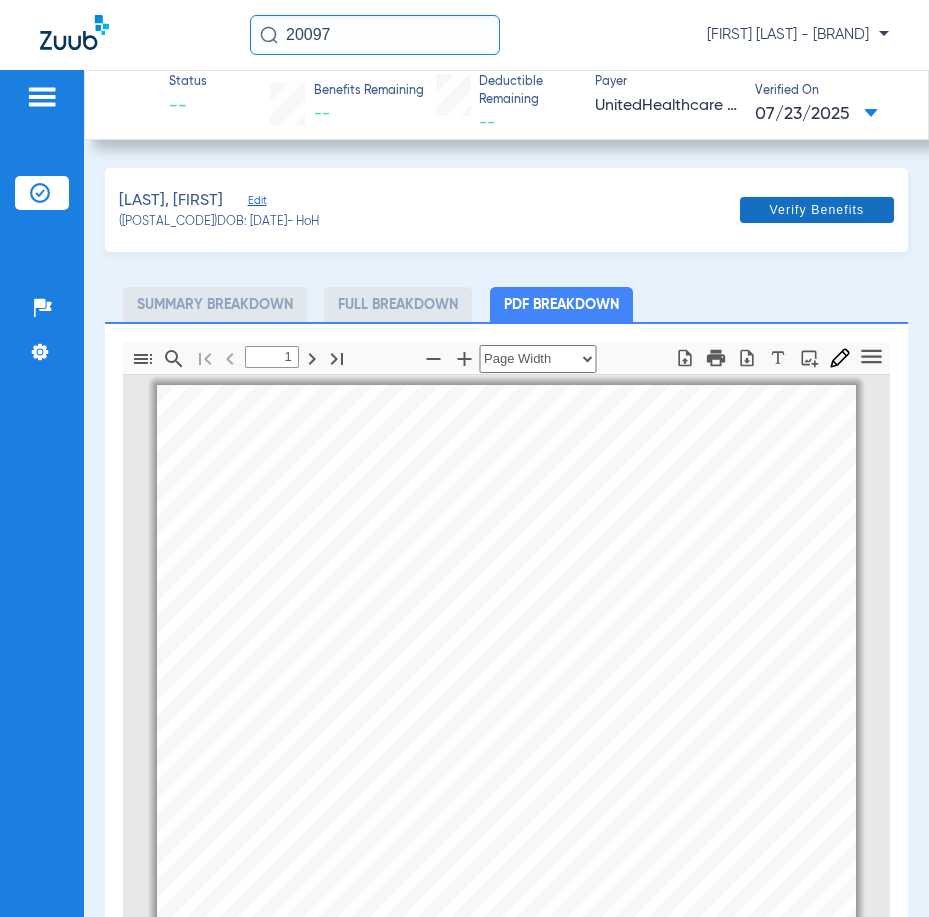 scroll, scrollTop: 10, scrollLeft: 0, axis: vertical 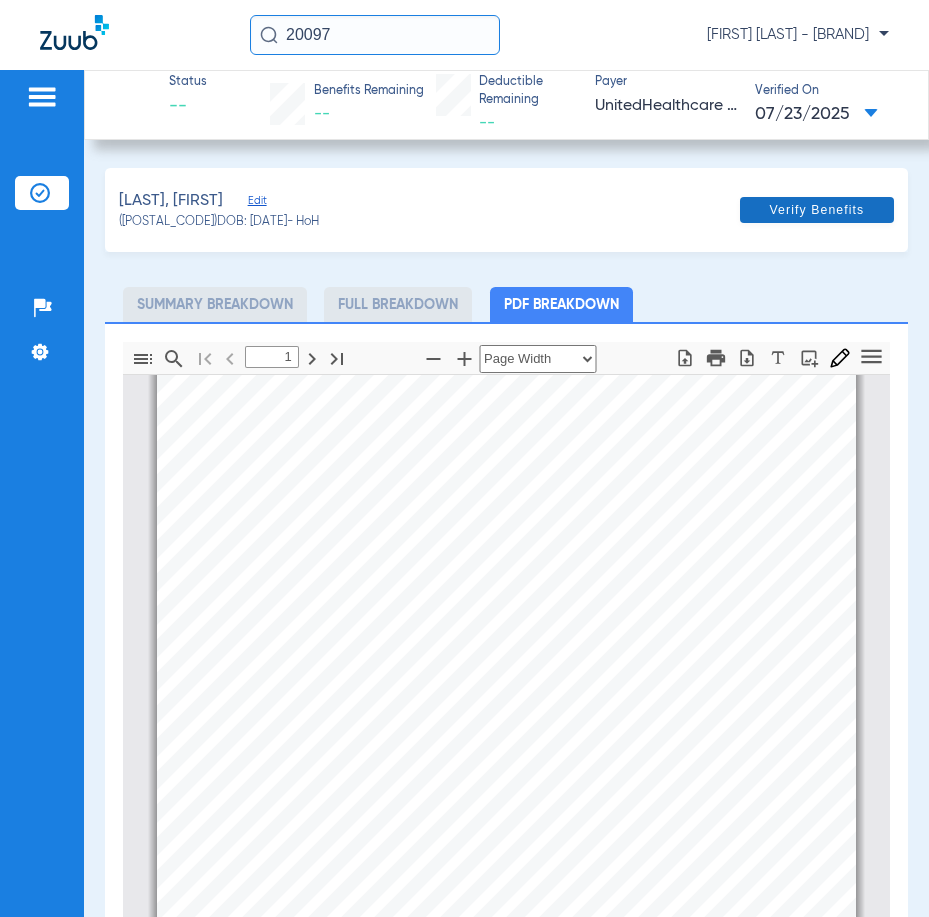 click on "Verify Benefits" 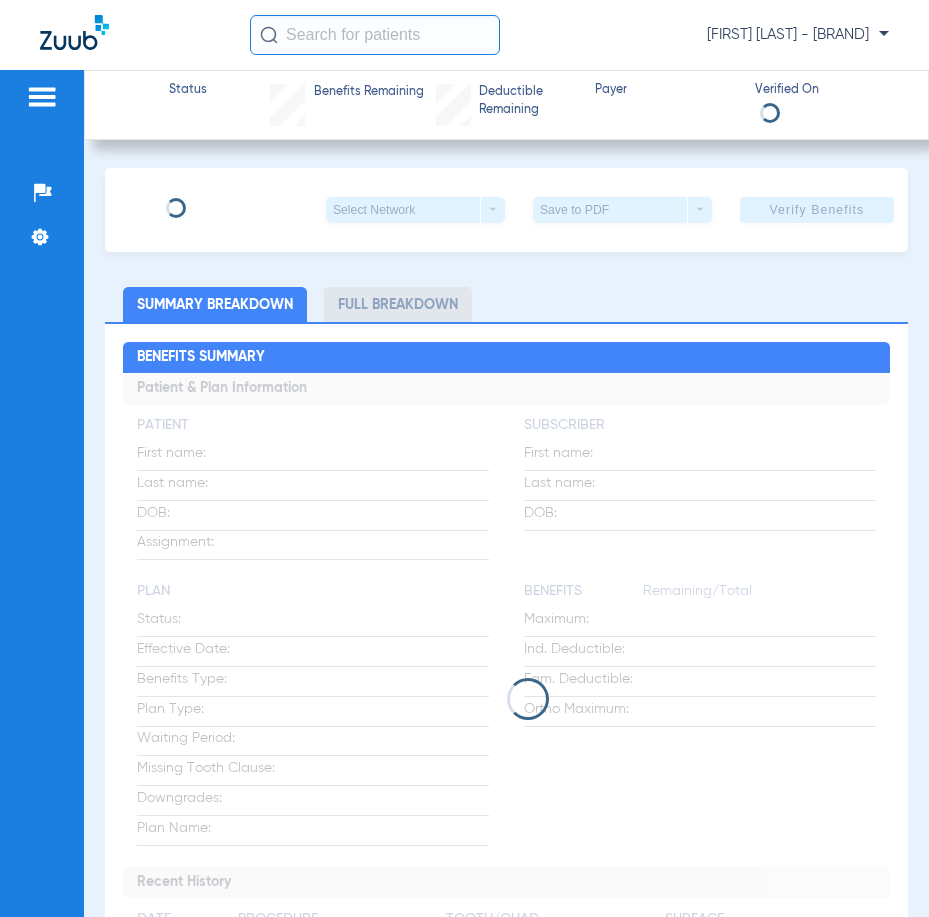 scroll, scrollTop: 0, scrollLeft: 0, axis: both 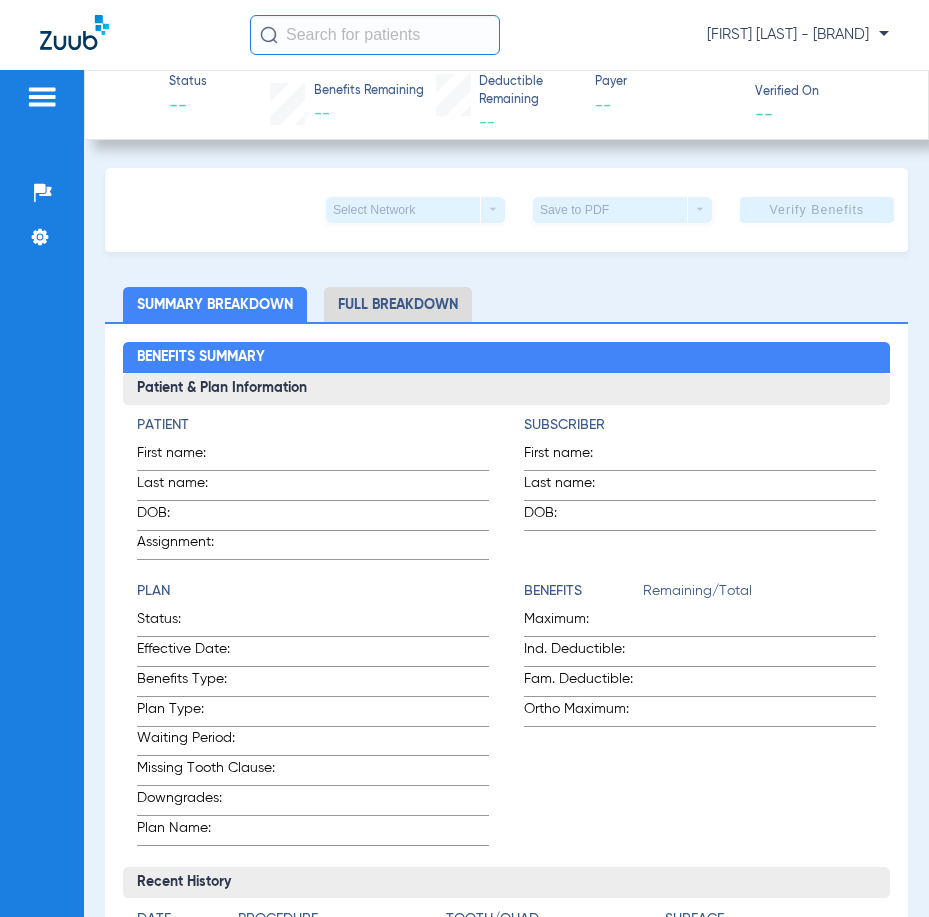 click 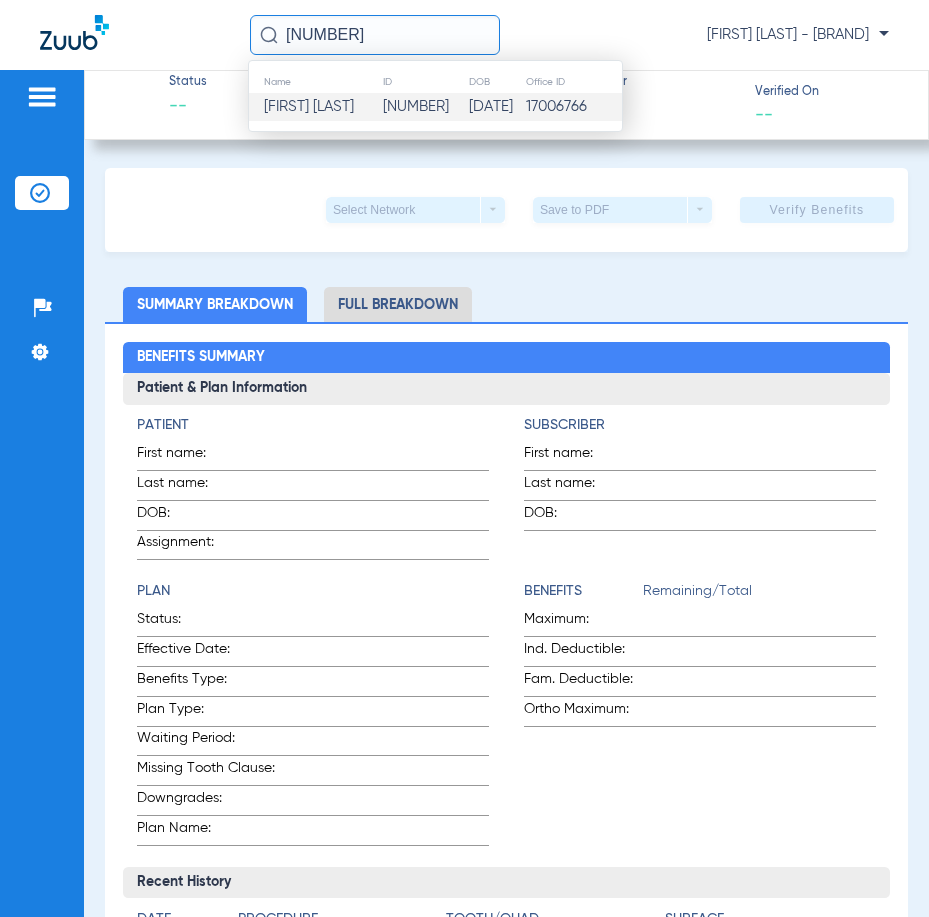 type on "44248" 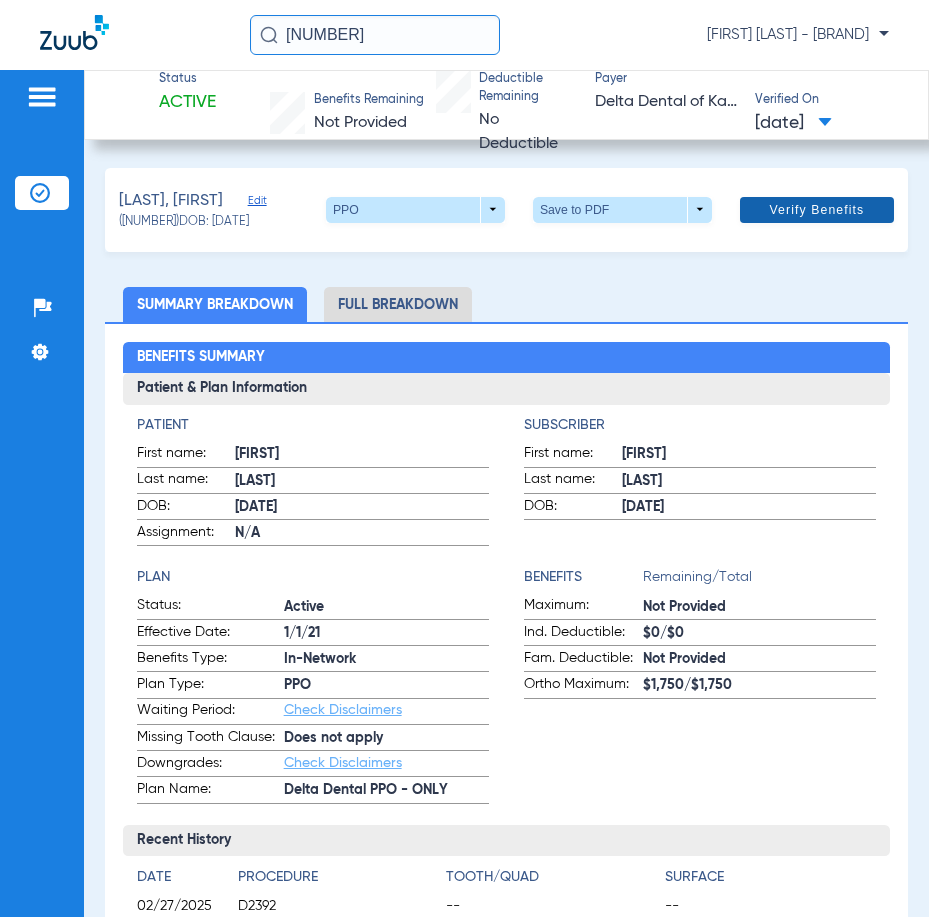 click on "Verify Benefits" 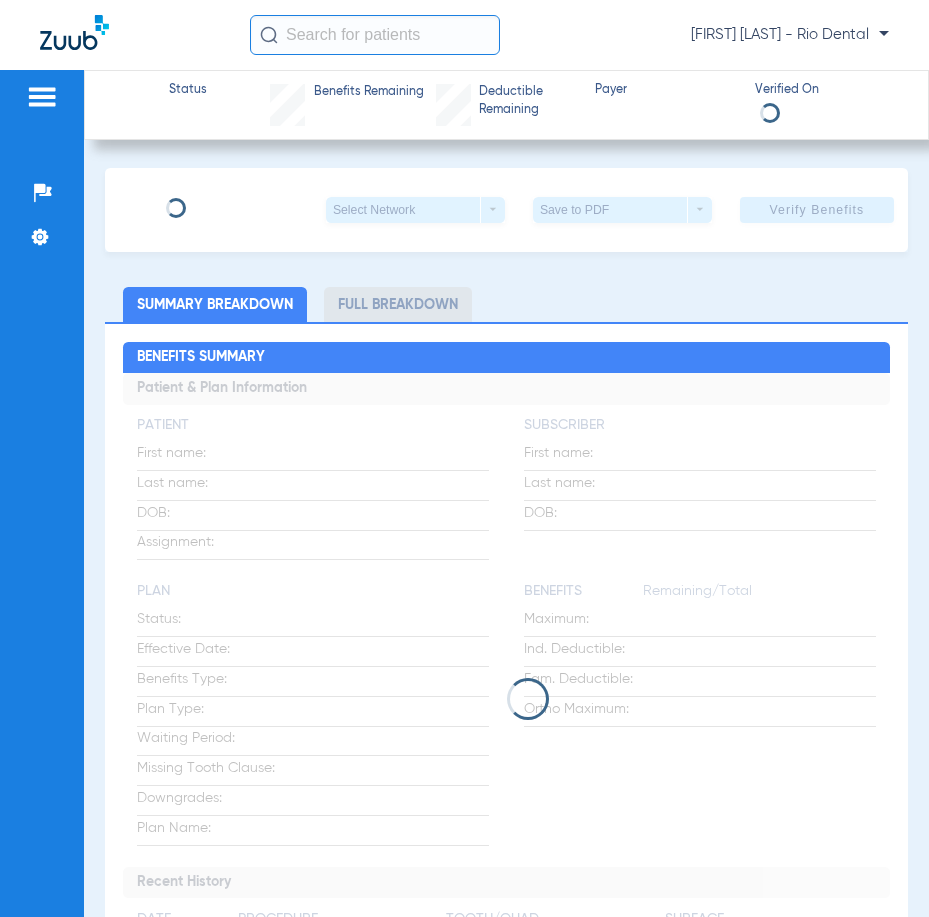 scroll, scrollTop: 0, scrollLeft: 0, axis: both 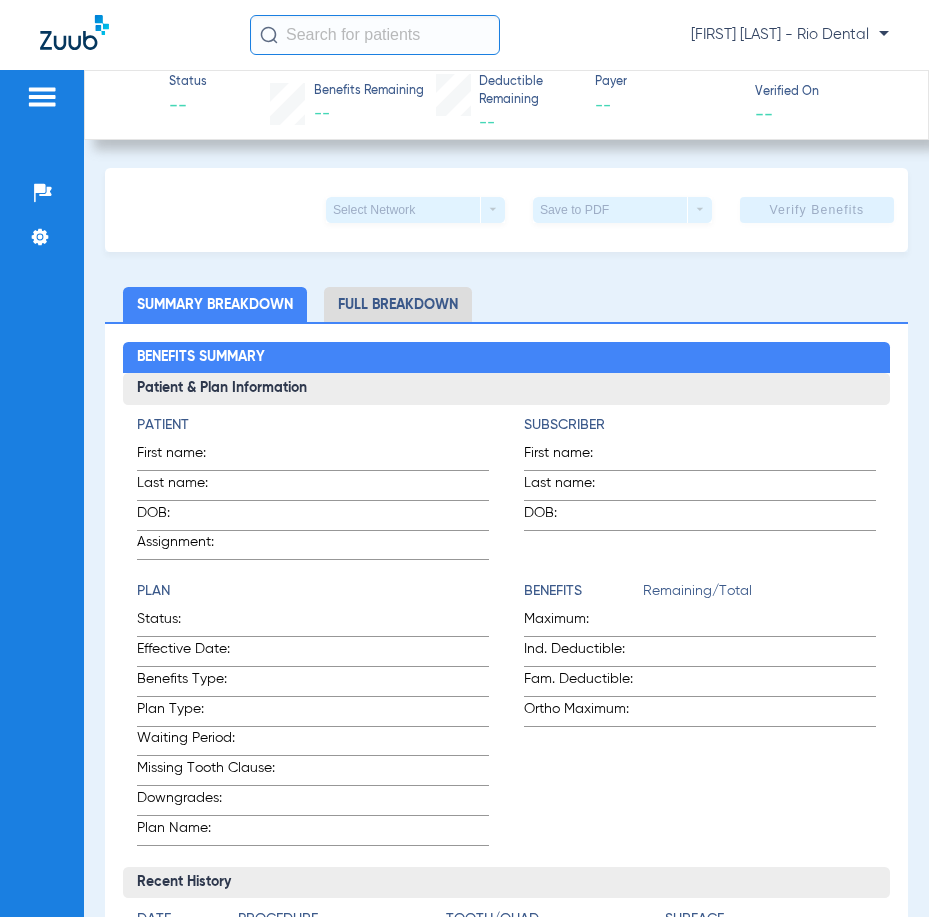 click 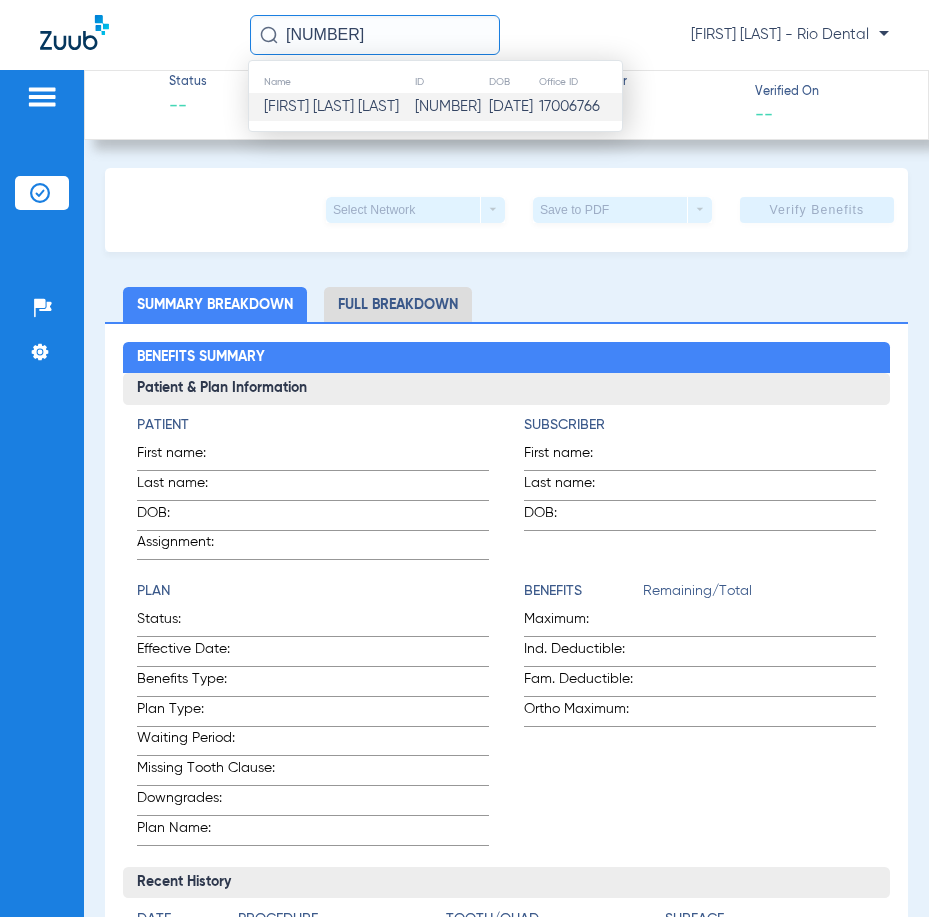type on "12052" 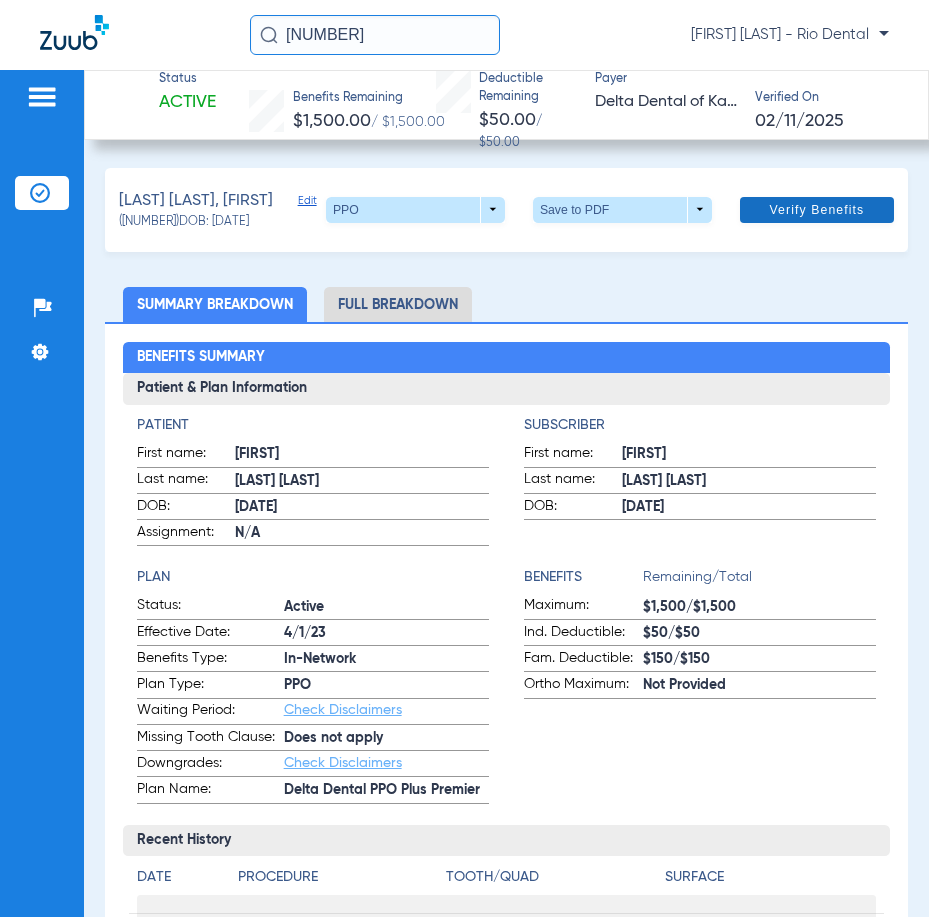 click on "Verify Benefits" 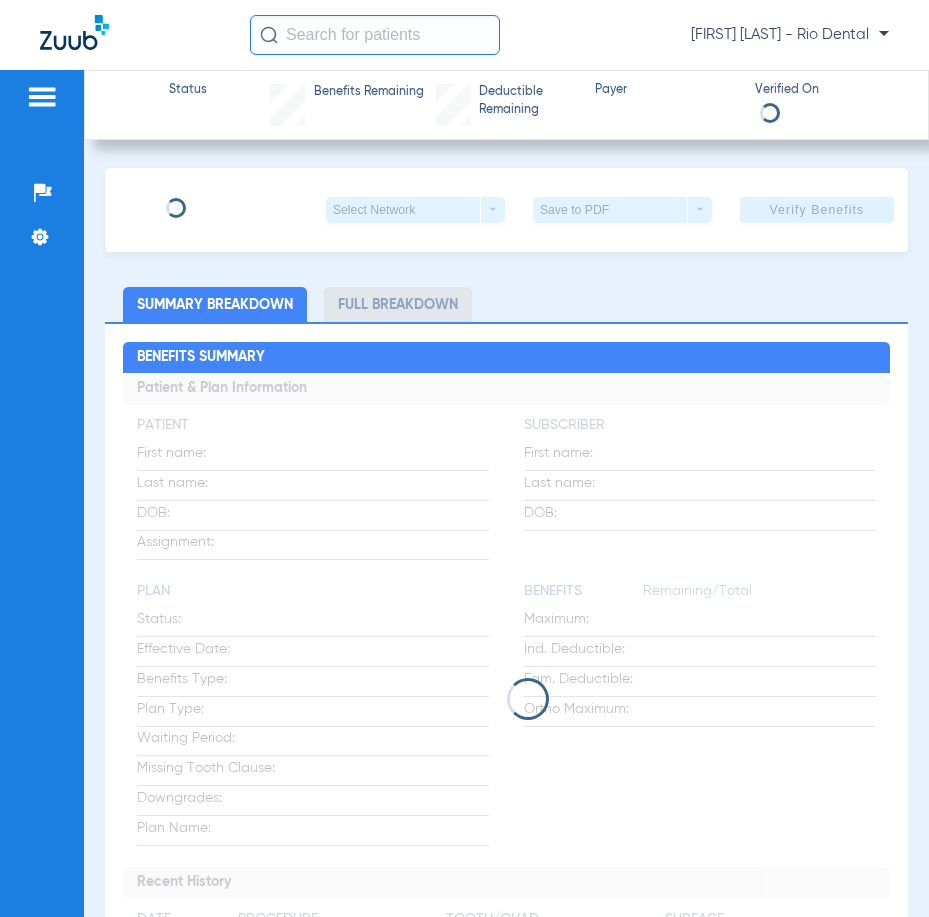scroll, scrollTop: 0, scrollLeft: 0, axis: both 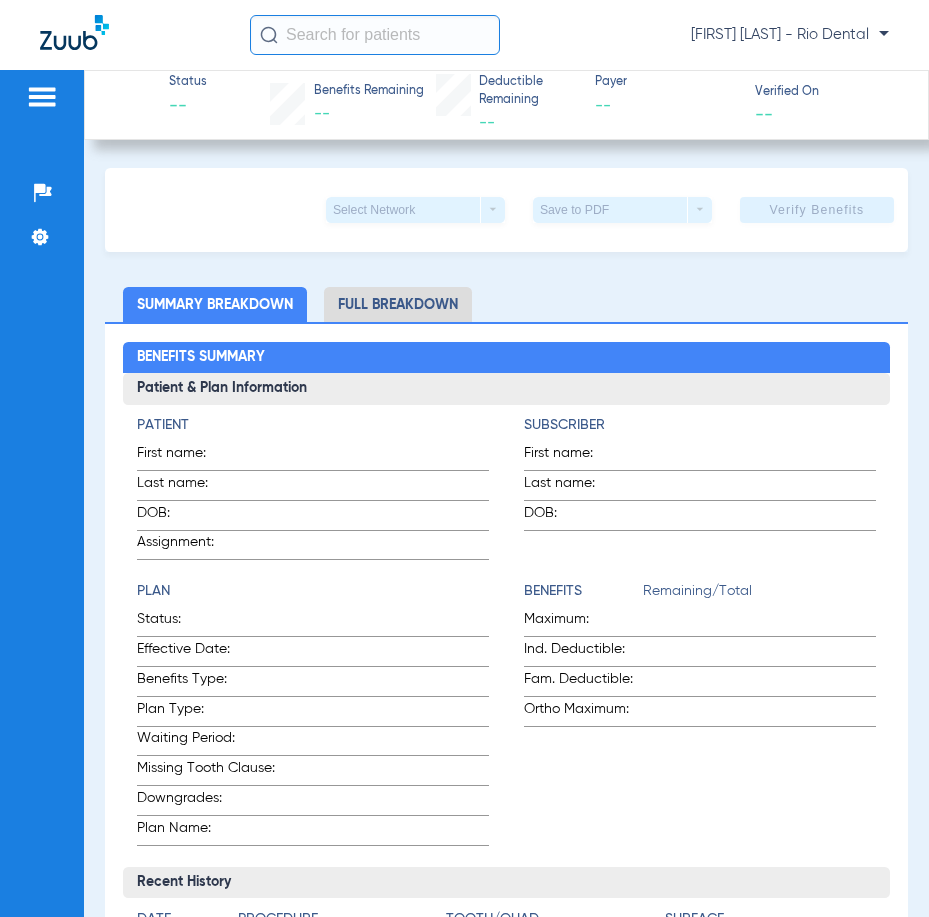 click 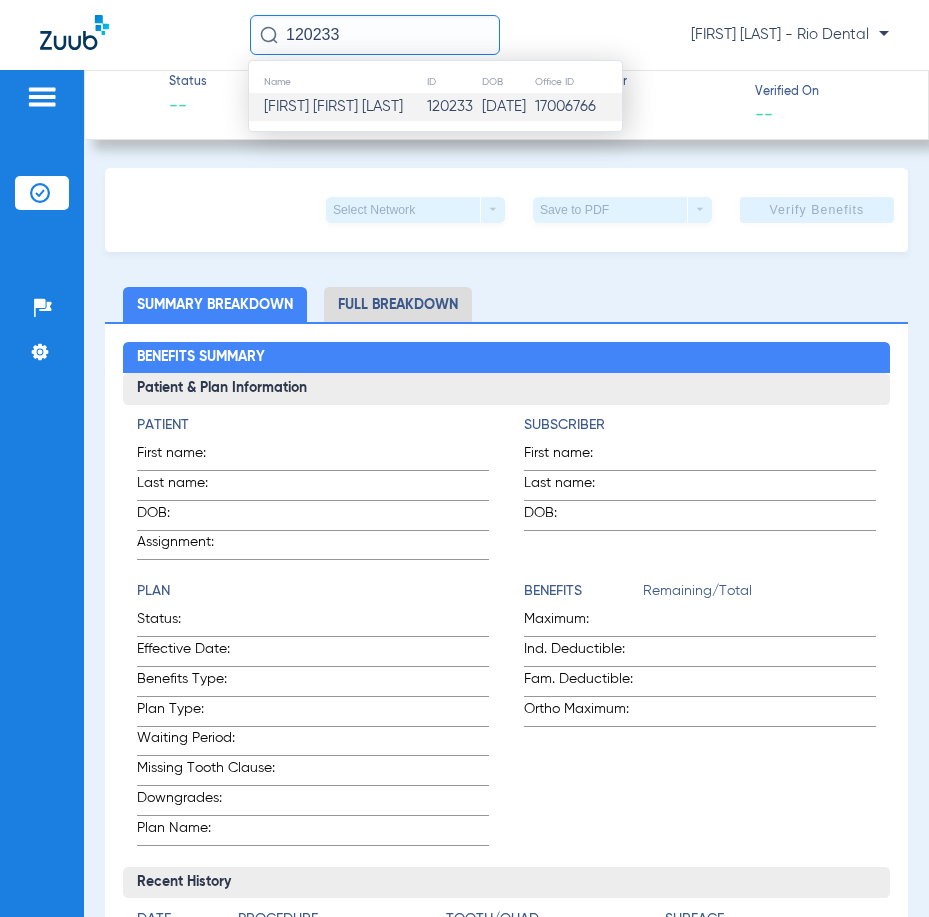 type on "120233" 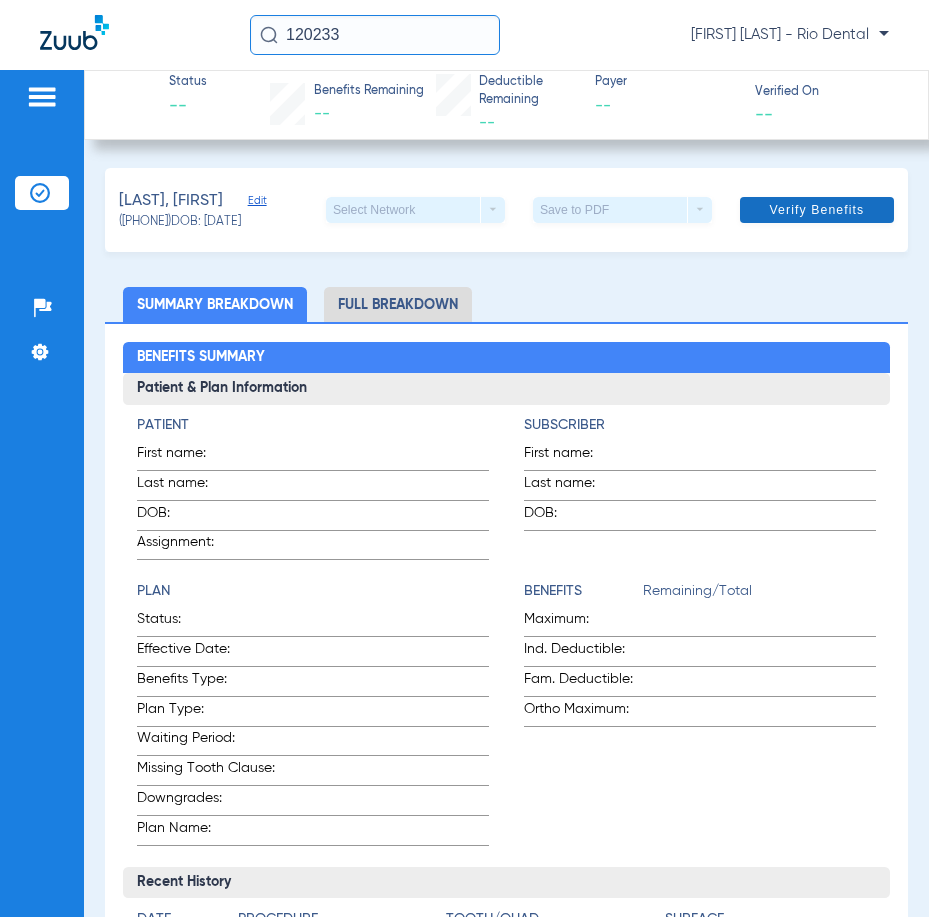 click on "Verify Benefits" 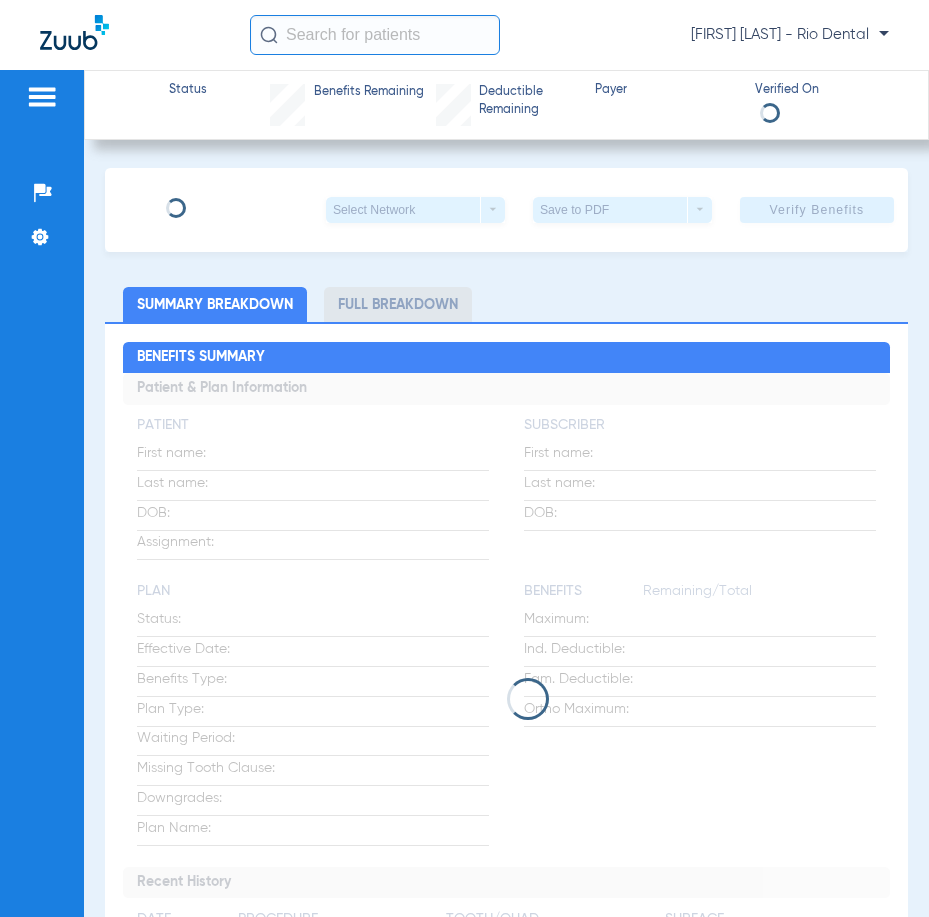 scroll, scrollTop: 0, scrollLeft: 0, axis: both 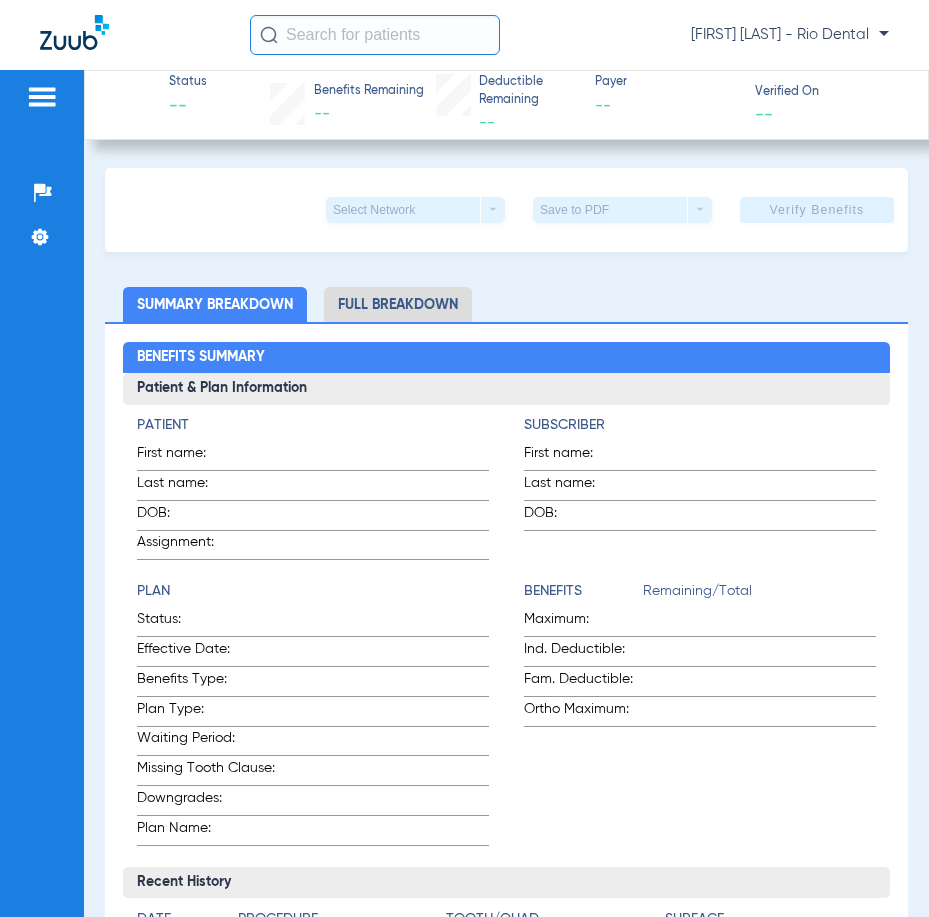 click 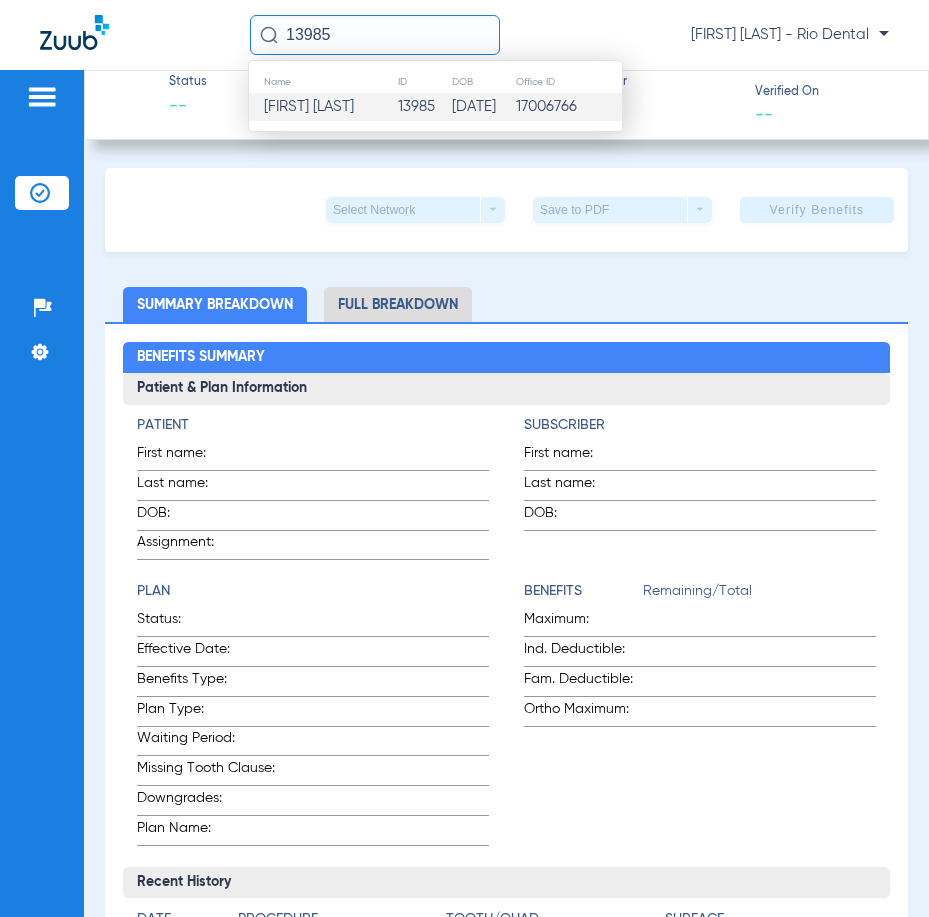 type on "13985" 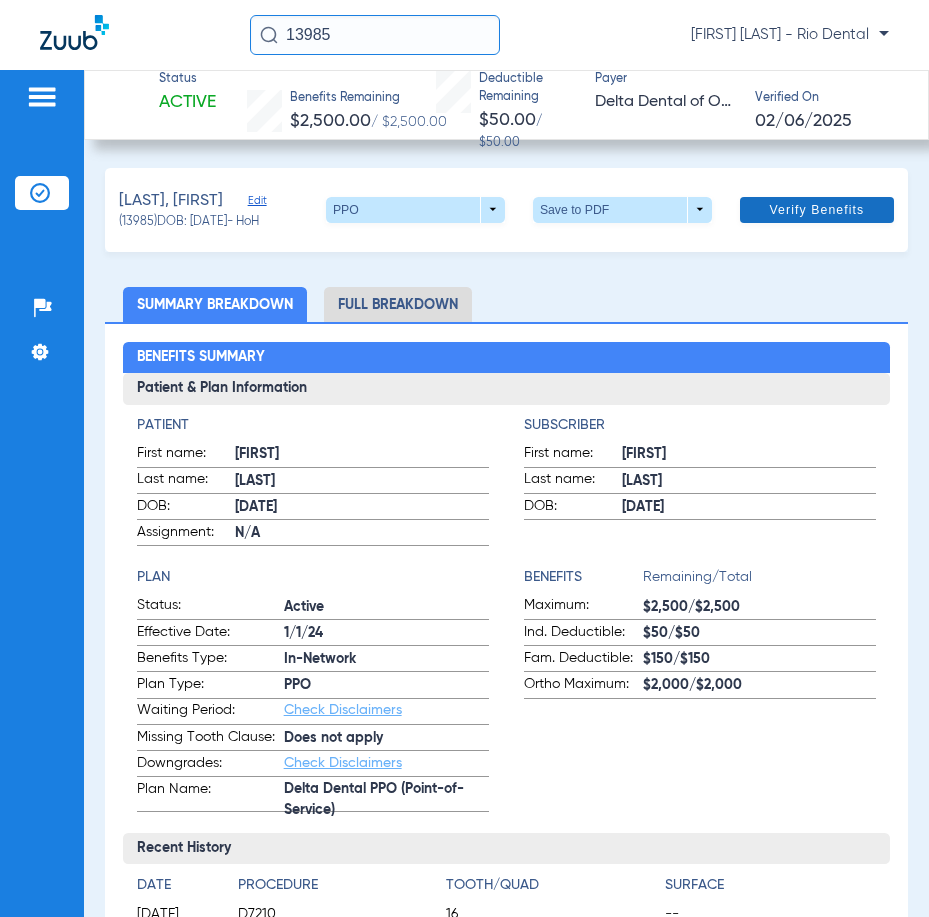 click 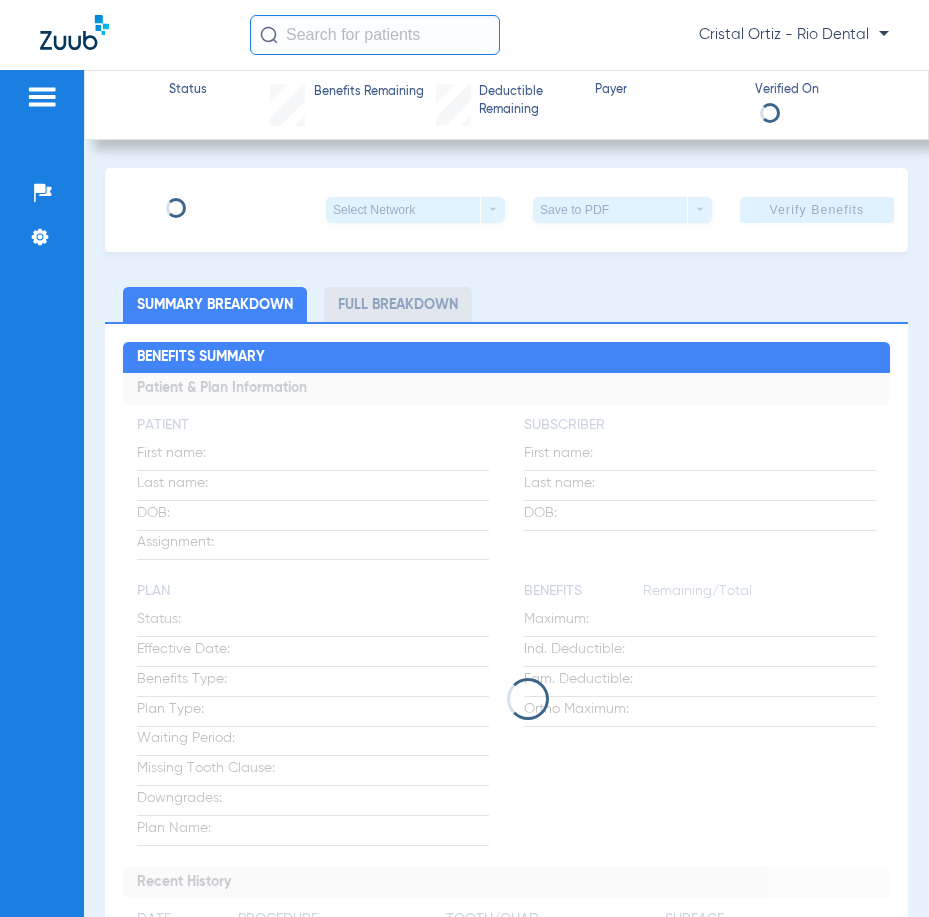 scroll, scrollTop: 0, scrollLeft: 0, axis: both 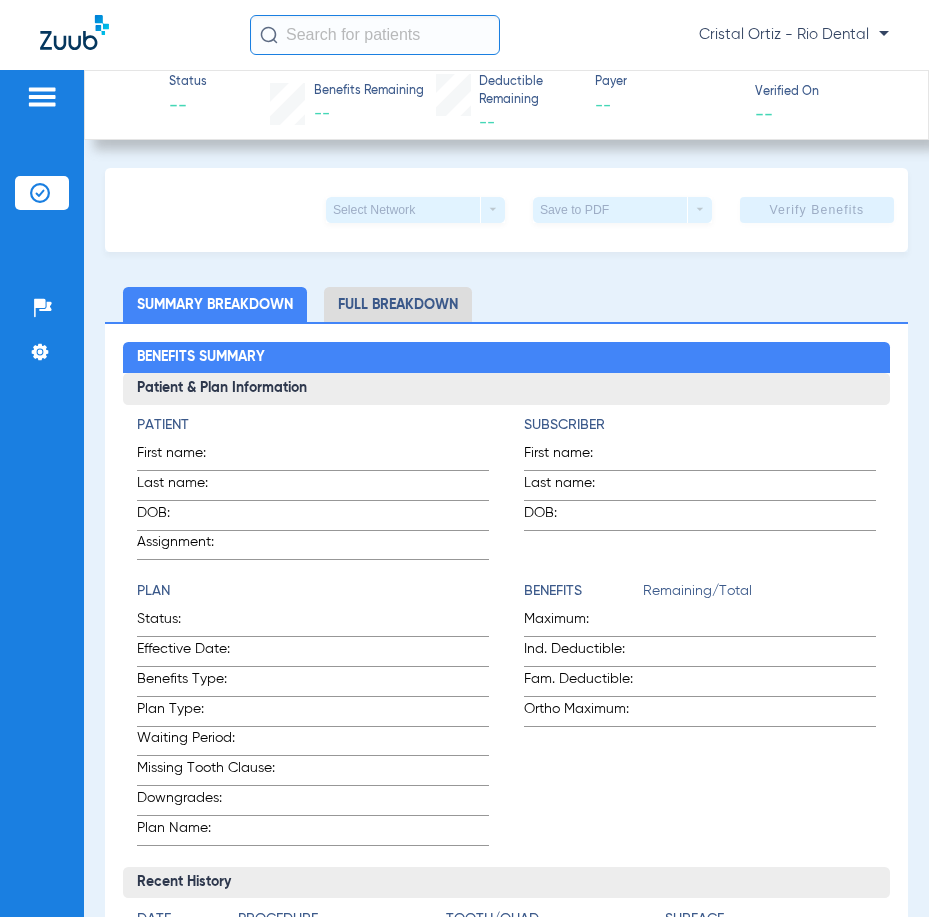click 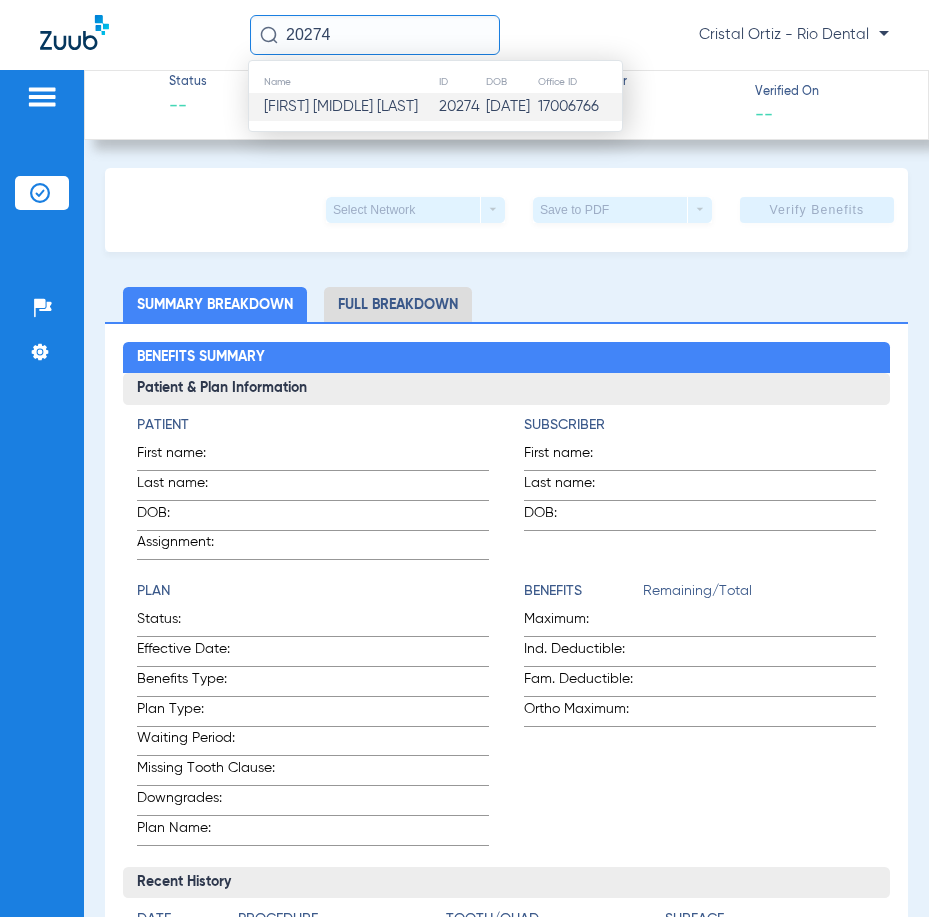 type on "20274" 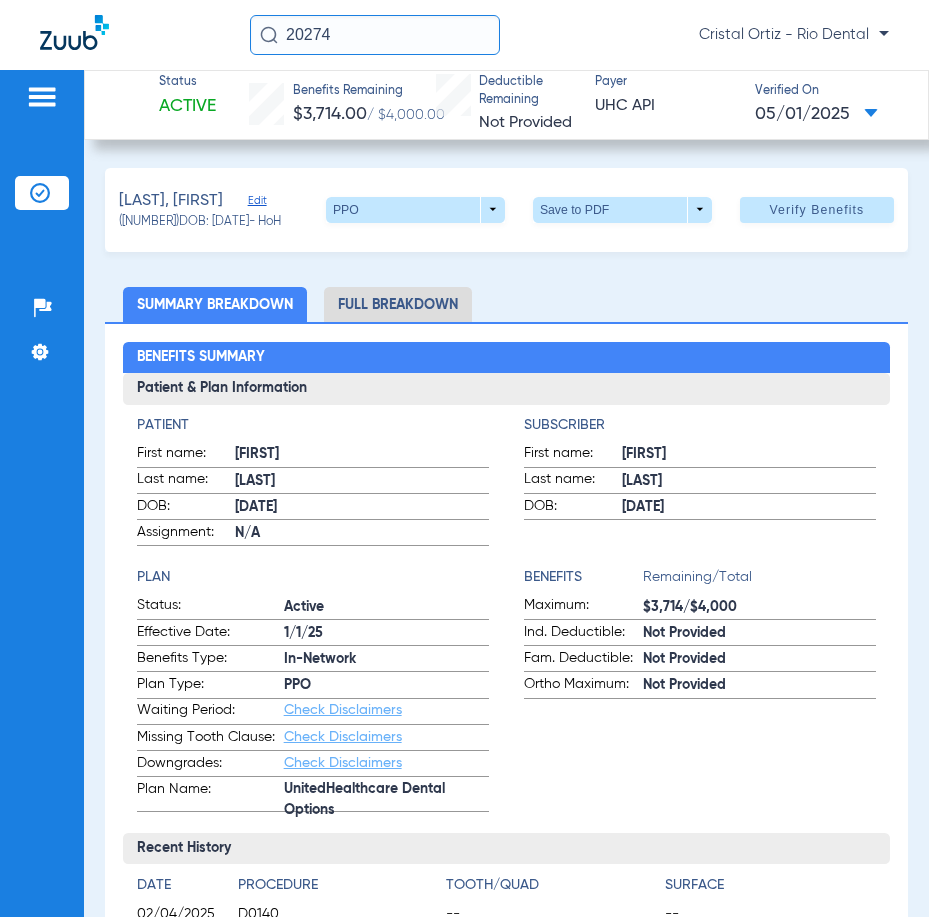 click on "Verify Benefits" 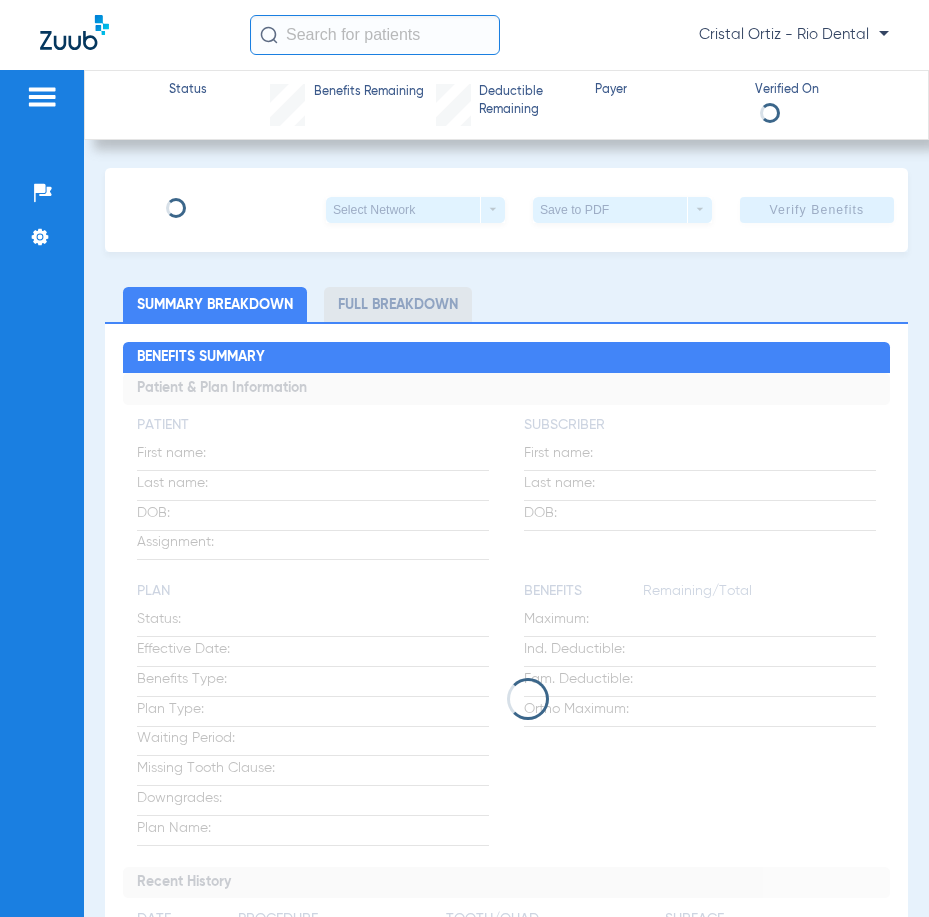 scroll, scrollTop: 0, scrollLeft: 0, axis: both 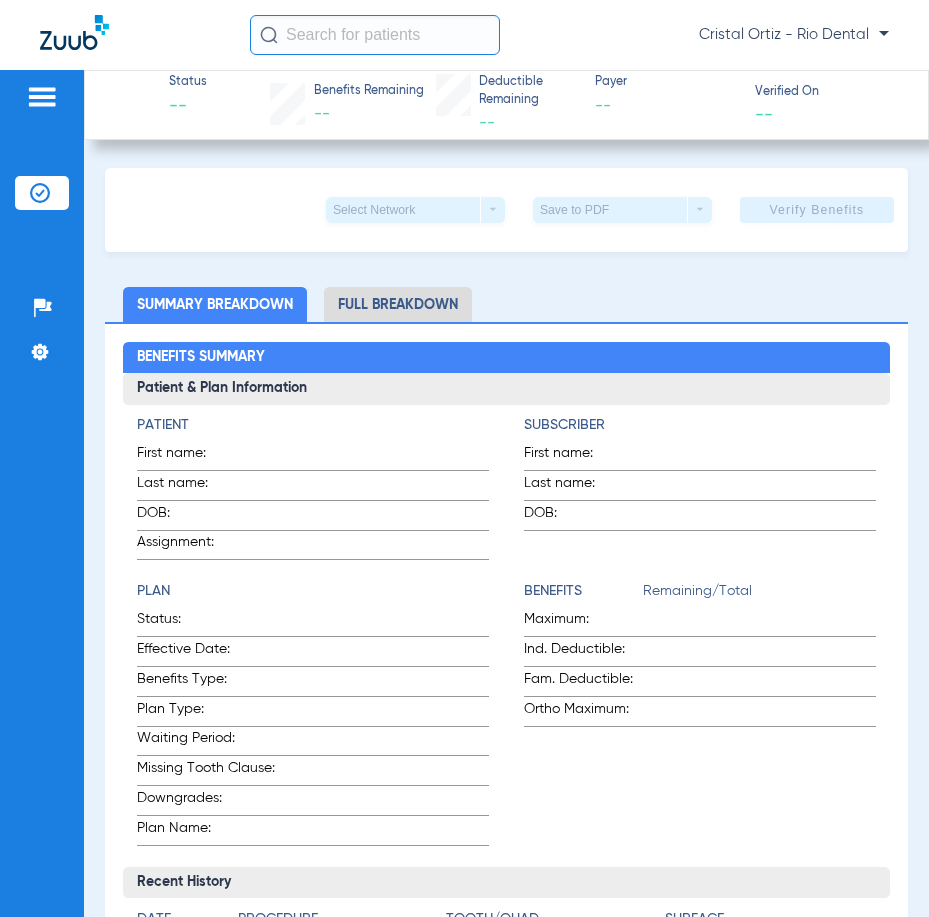click 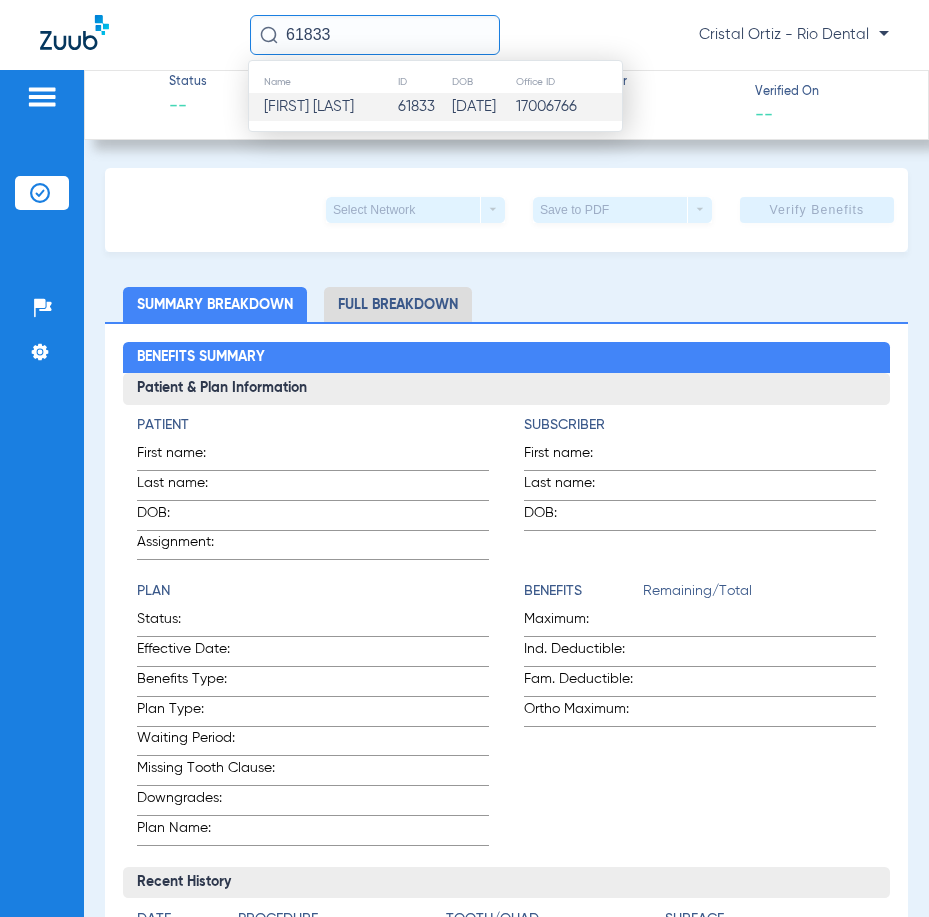 type on "61833" 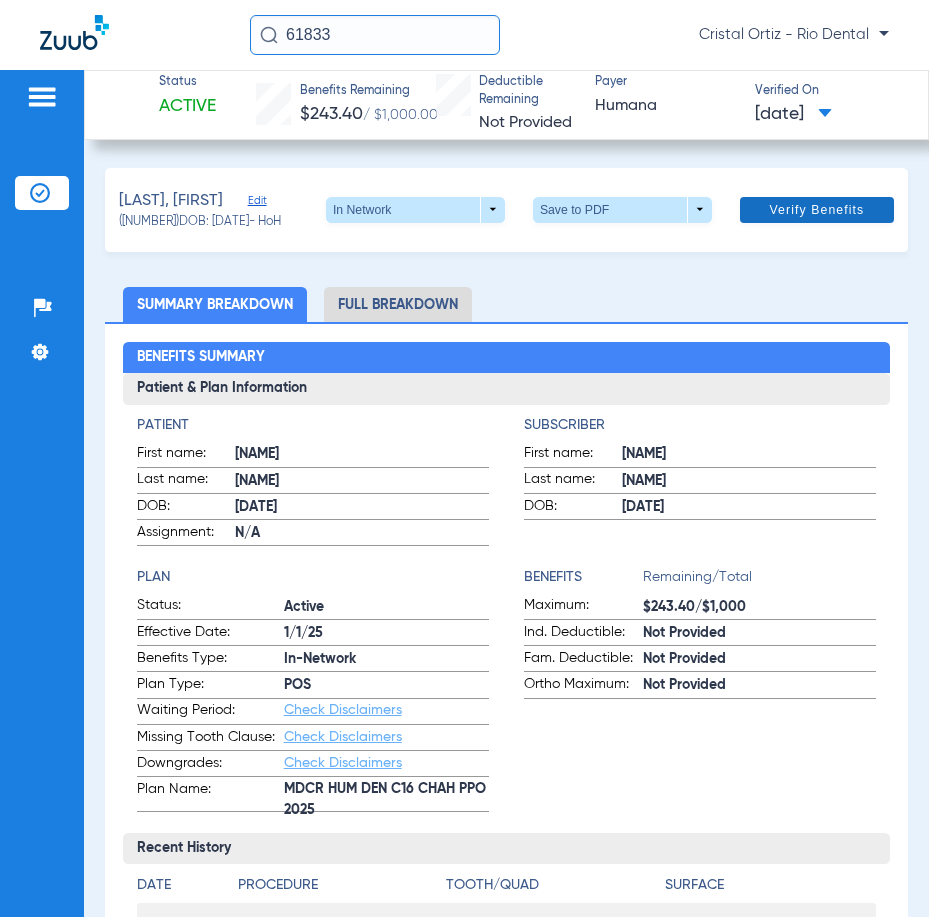 click 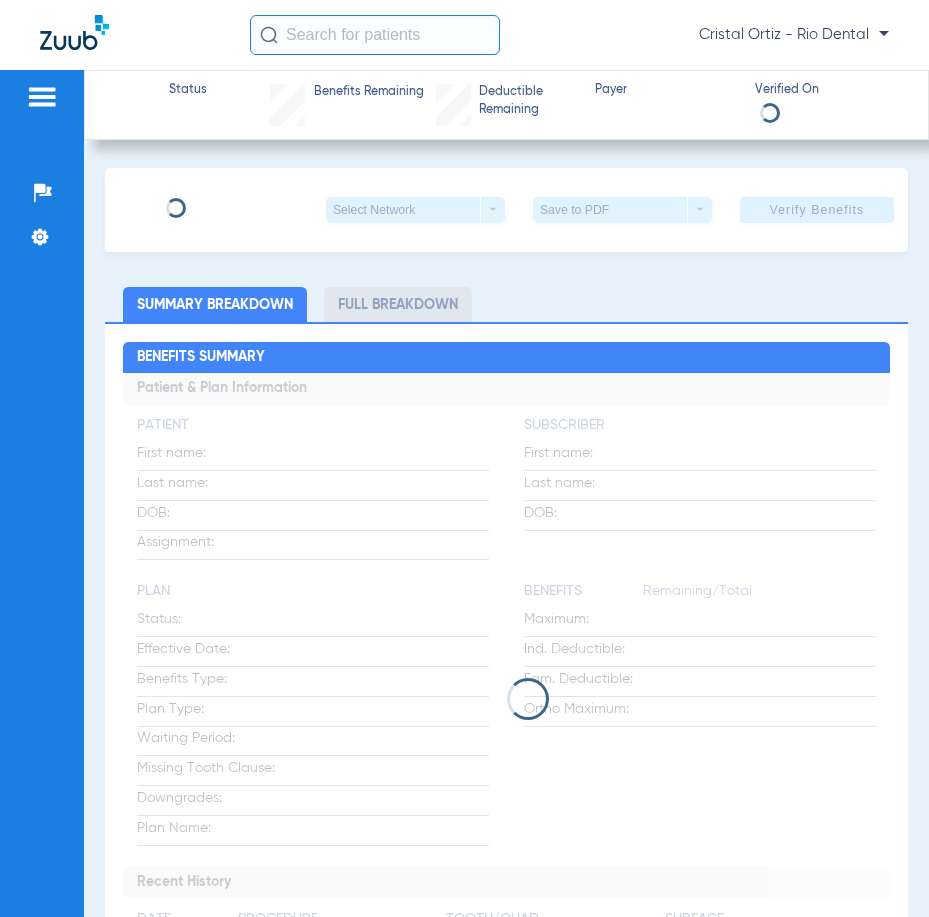 scroll, scrollTop: 0, scrollLeft: 0, axis: both 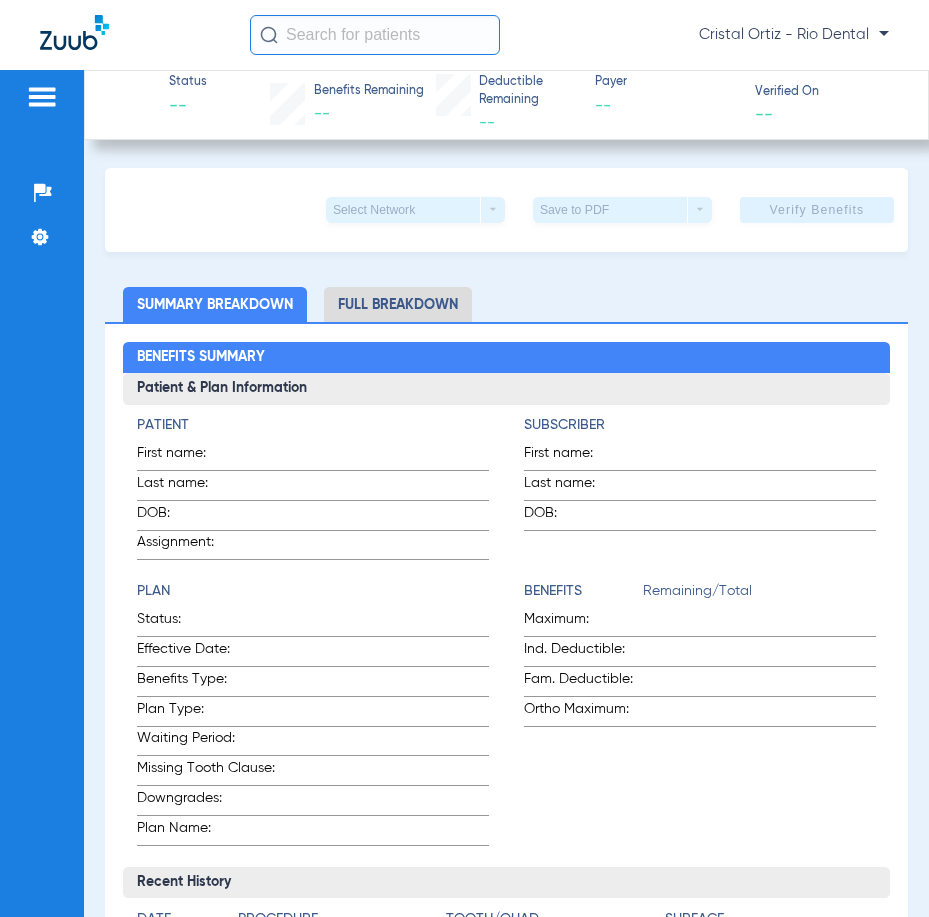 click 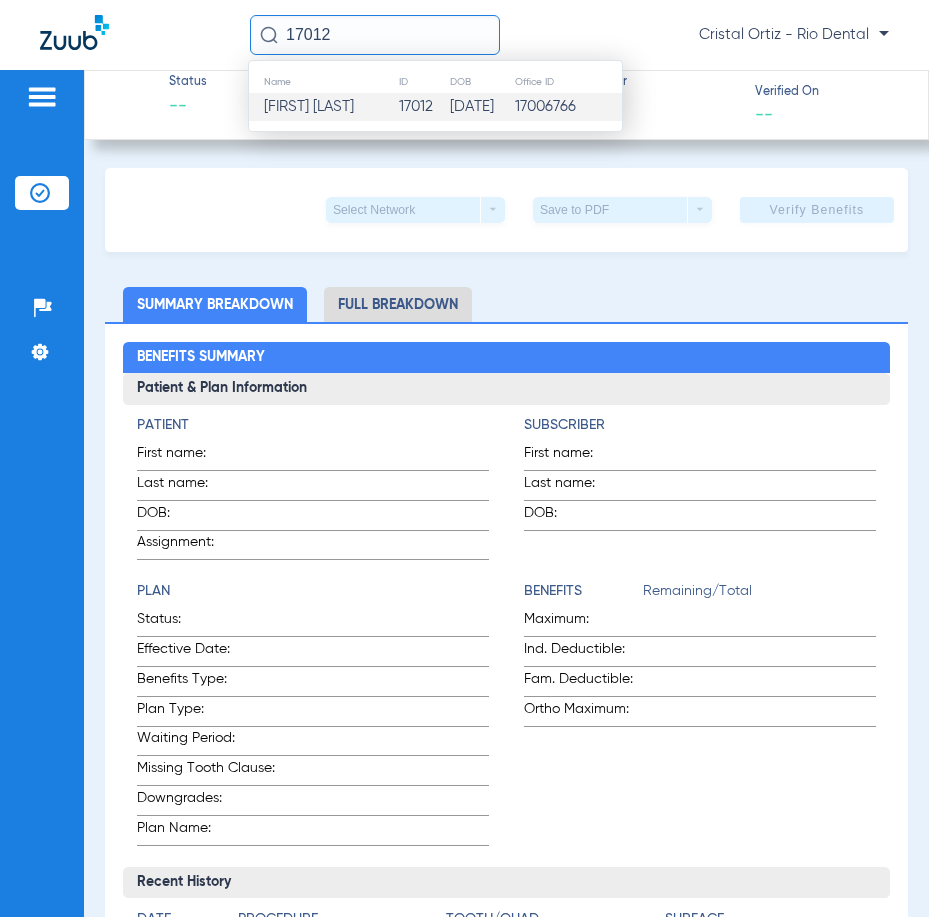 type on "17012" 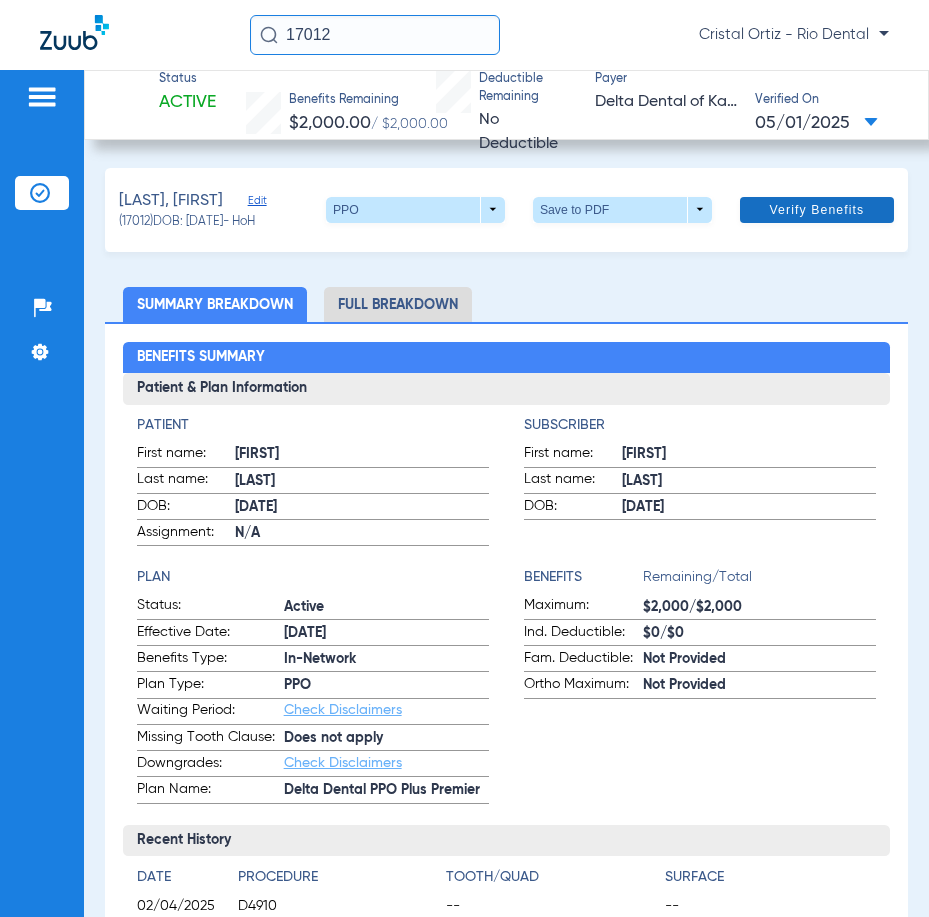 click 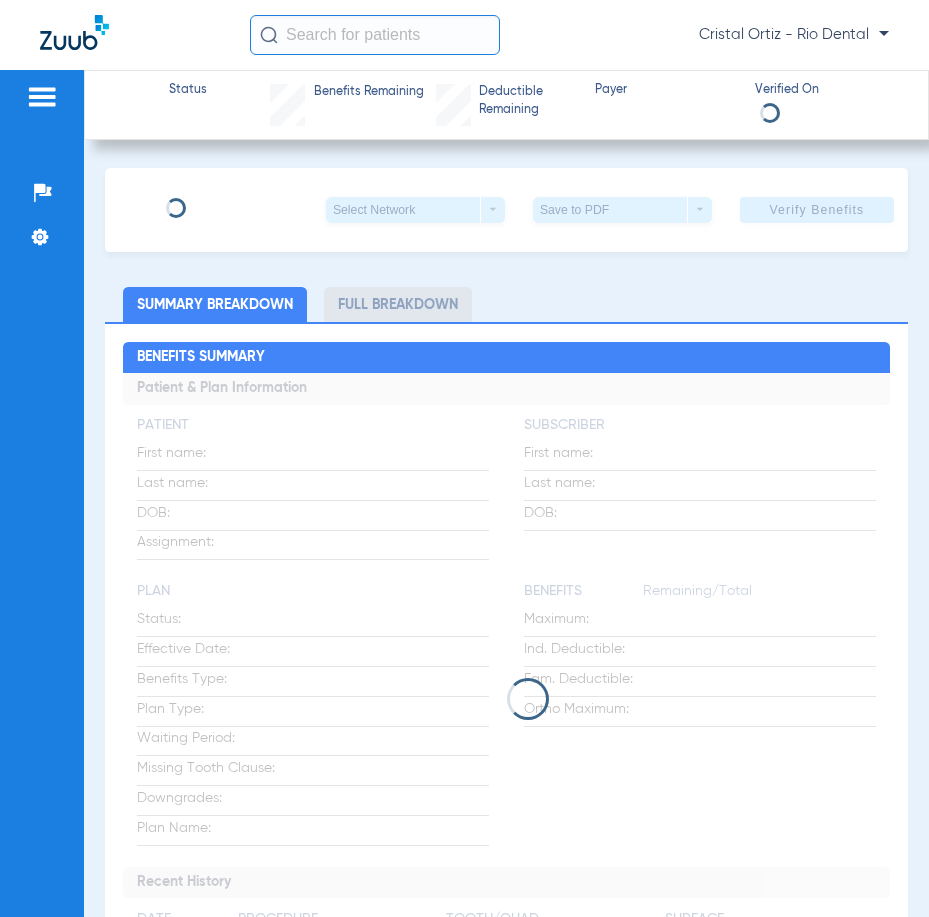 scroll, scrollTop: 0, scrollLeft: 0, axis: both 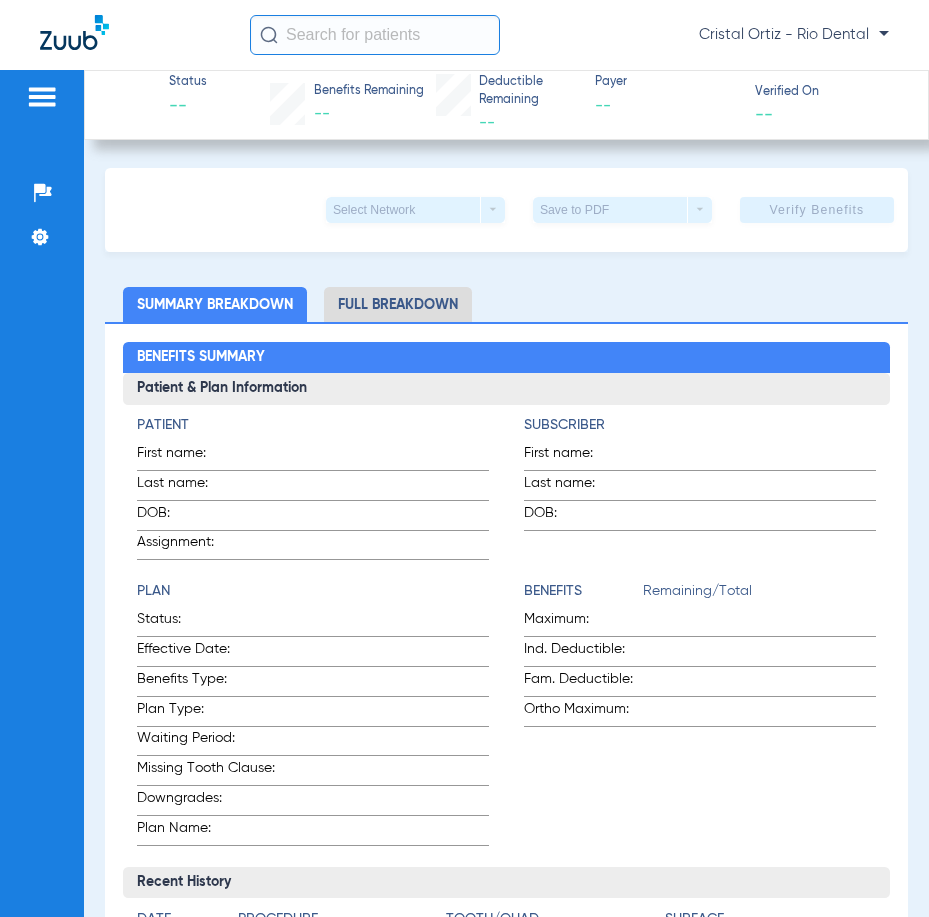 click 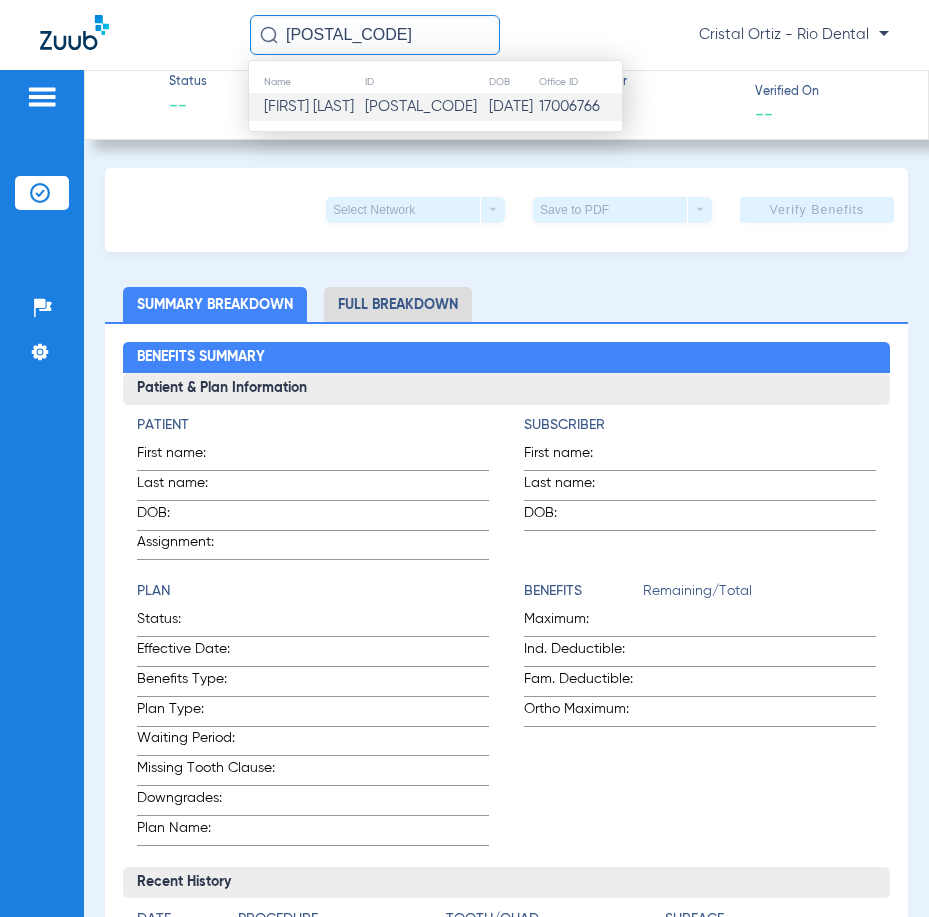 type on "[POSTAL_CODE]" 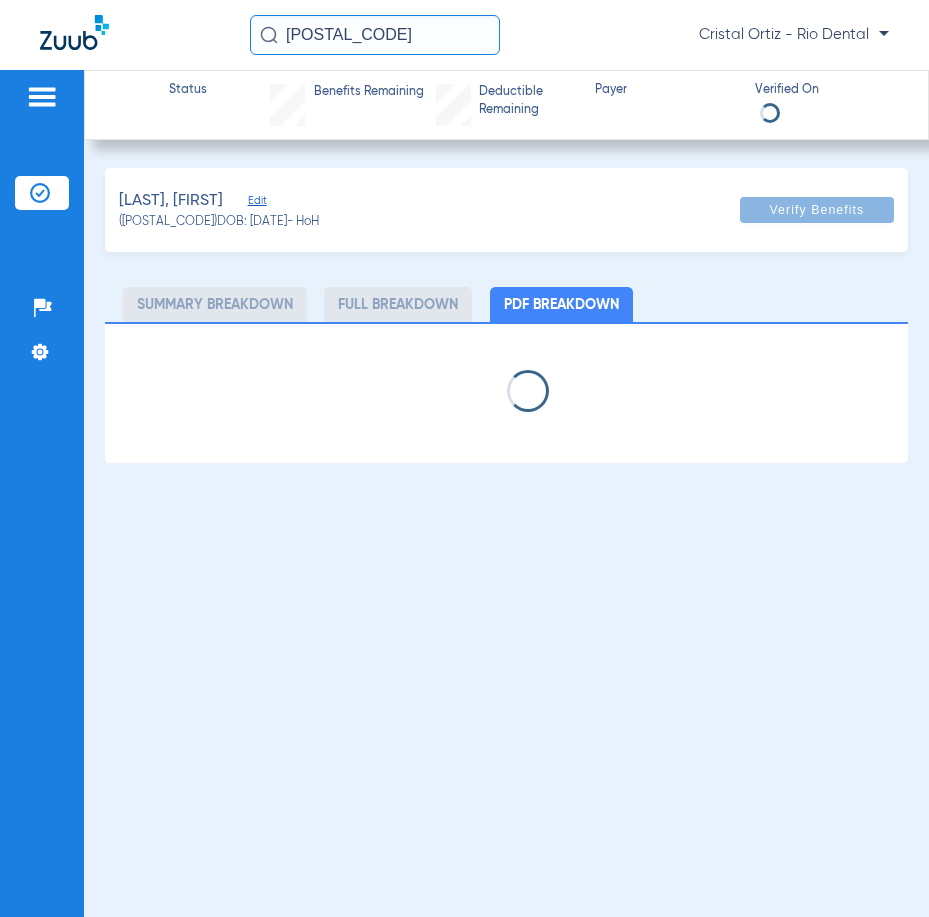 select on "page-width" 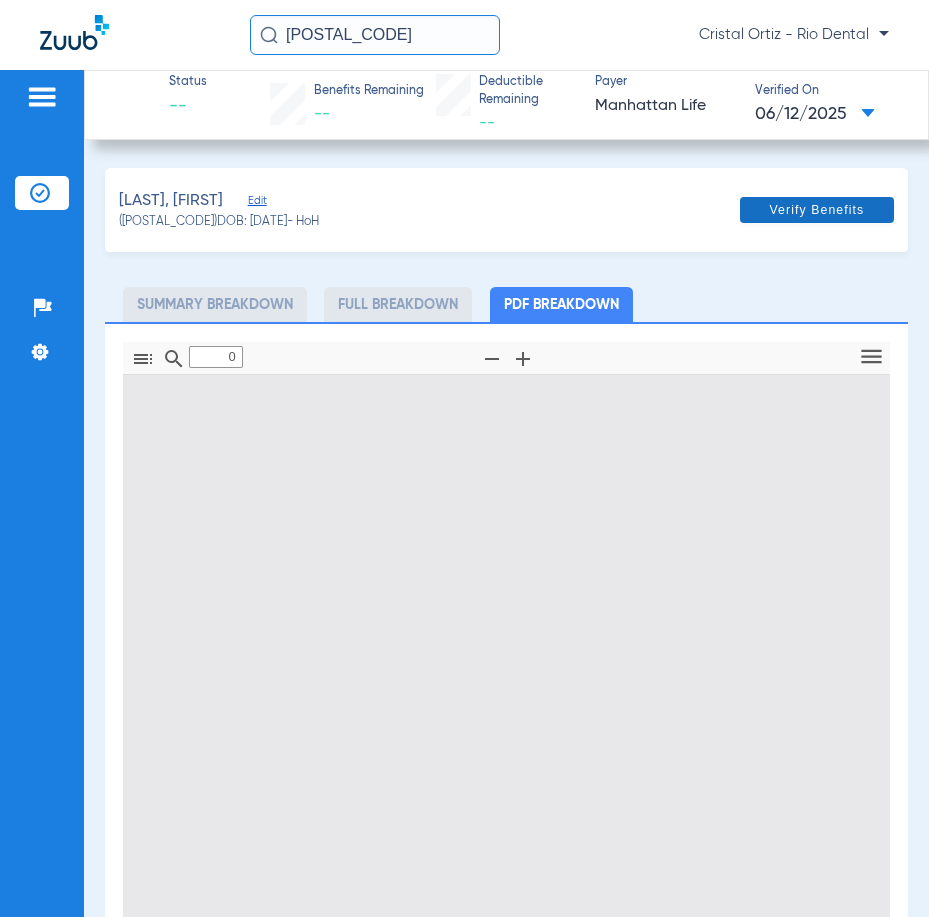 type on "1" 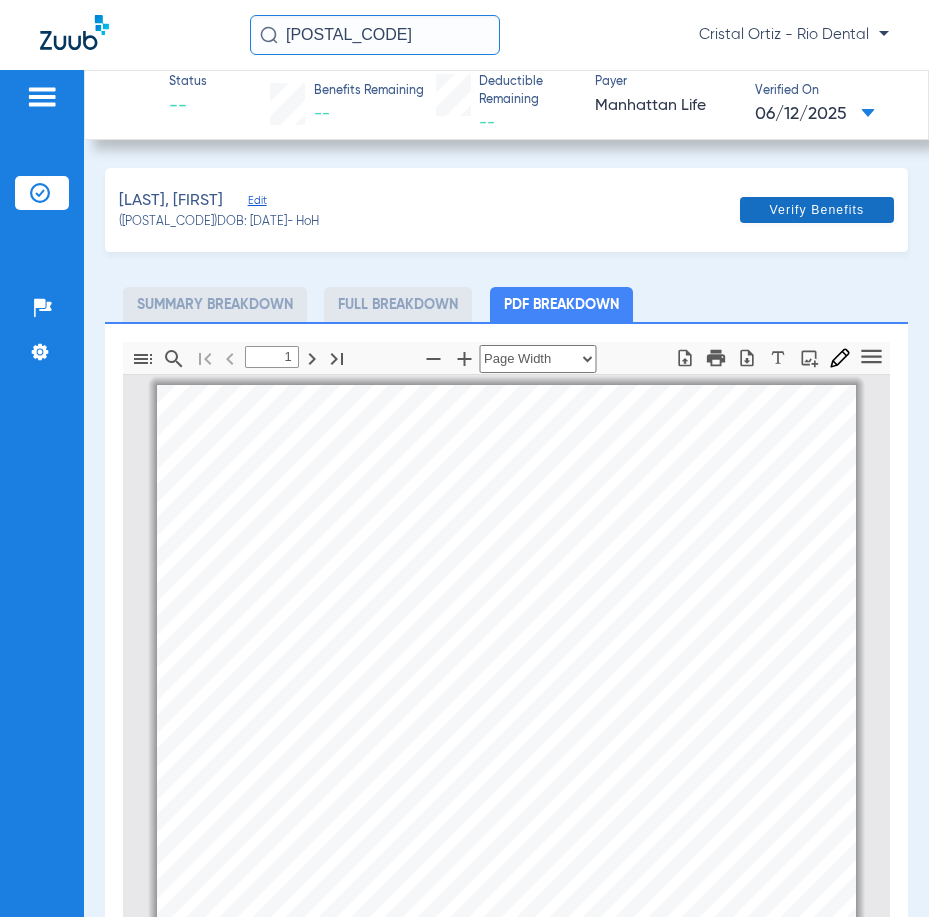 scroll, scrollTop: 10, scrollLeft: 0, axis: vertical 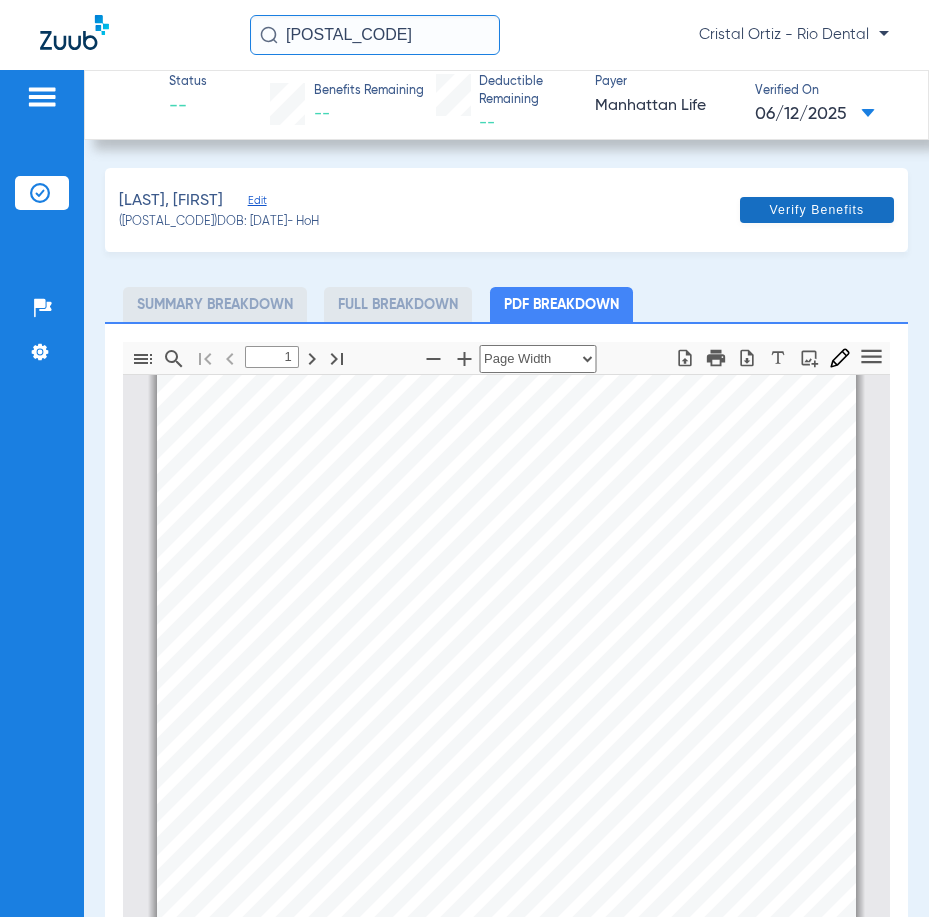 click 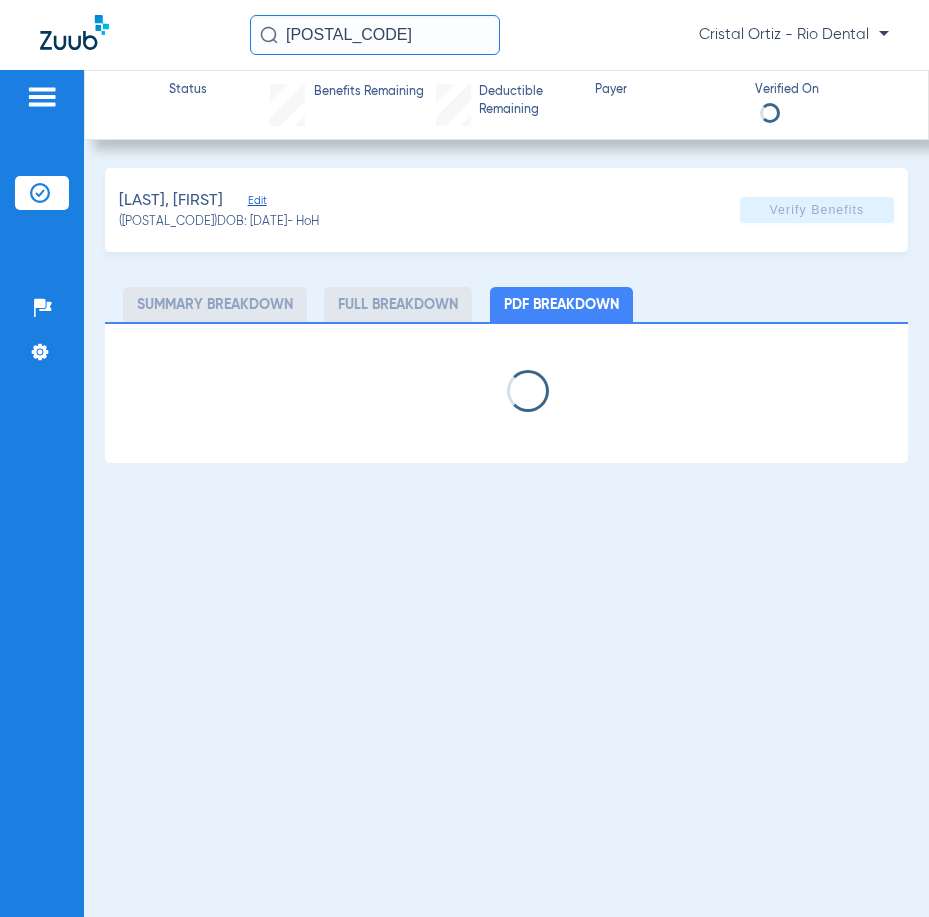 select on "page-width" 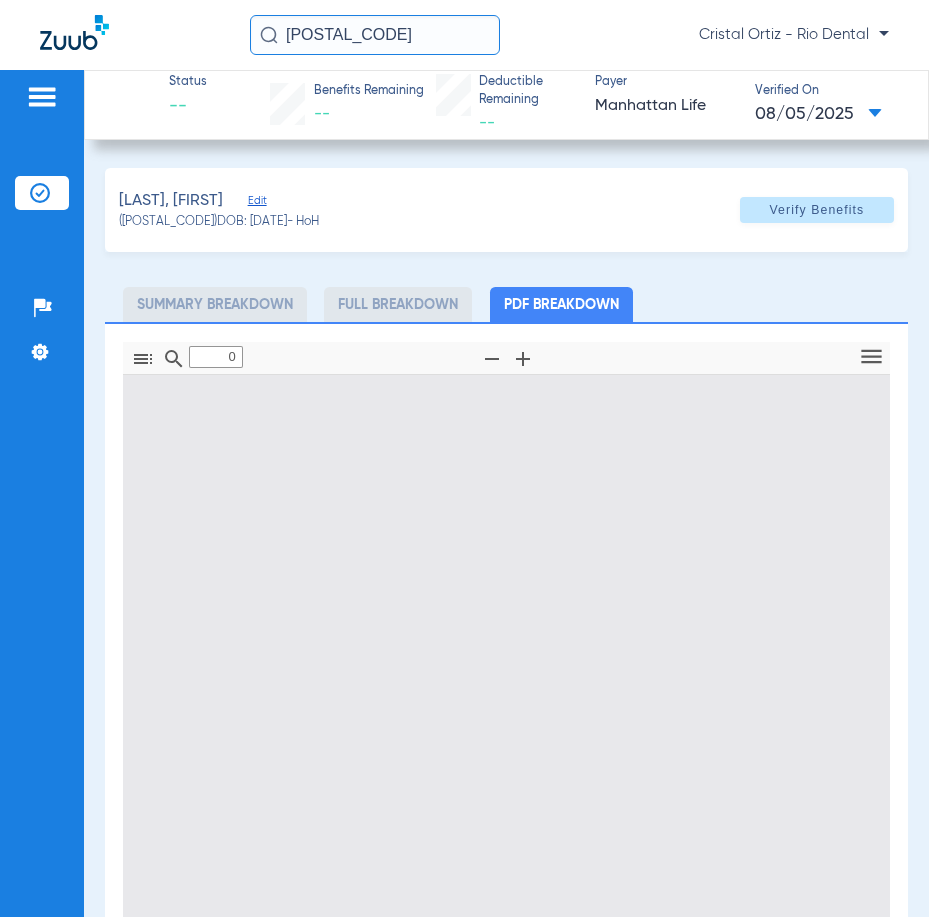 type on "1" 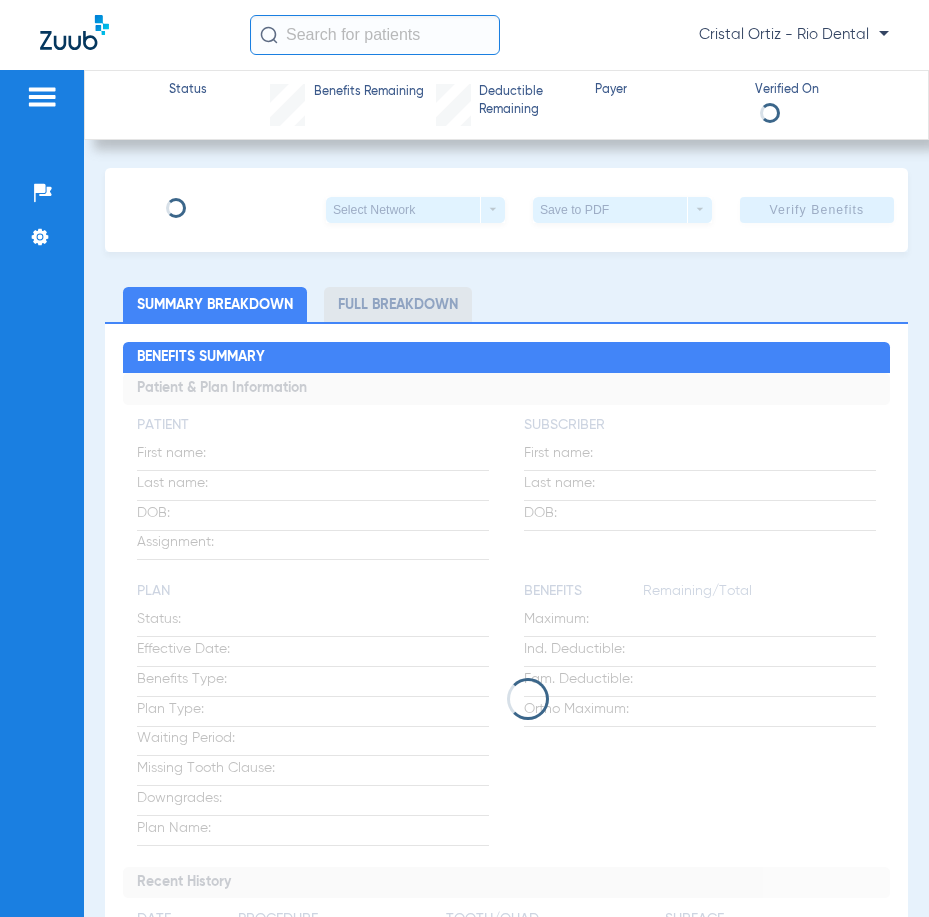 scroll, scrollTop: 0, scrollLeft: 0, axis: both 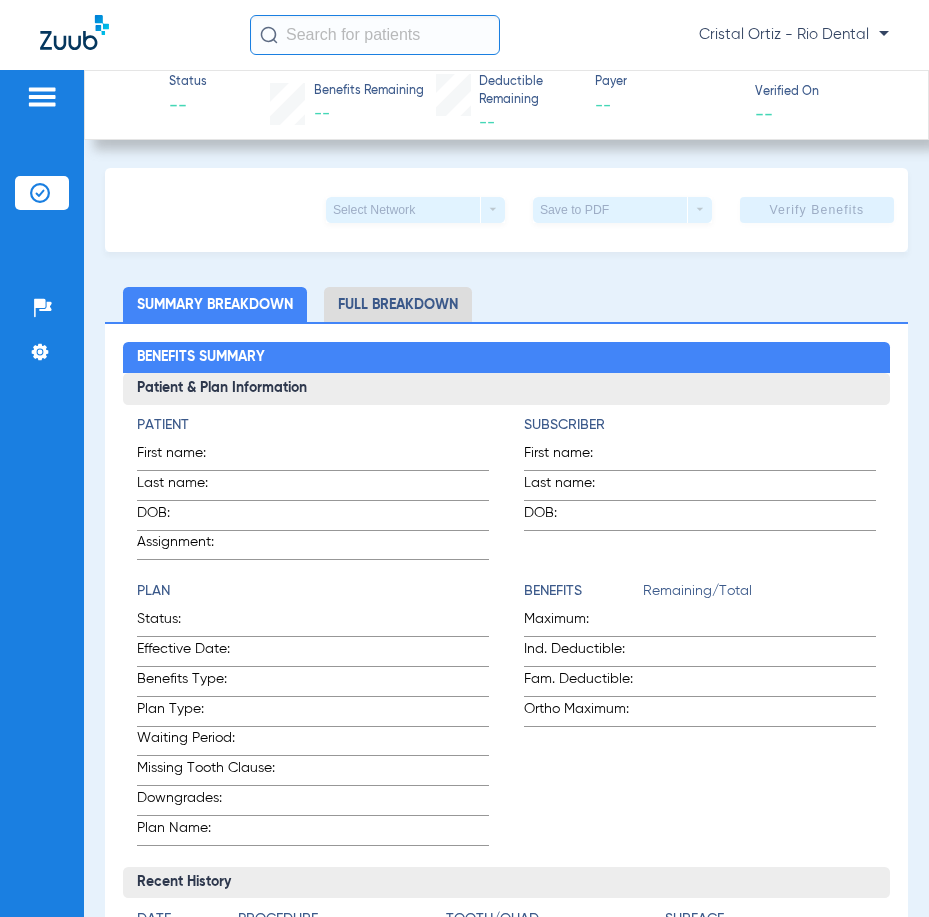 click 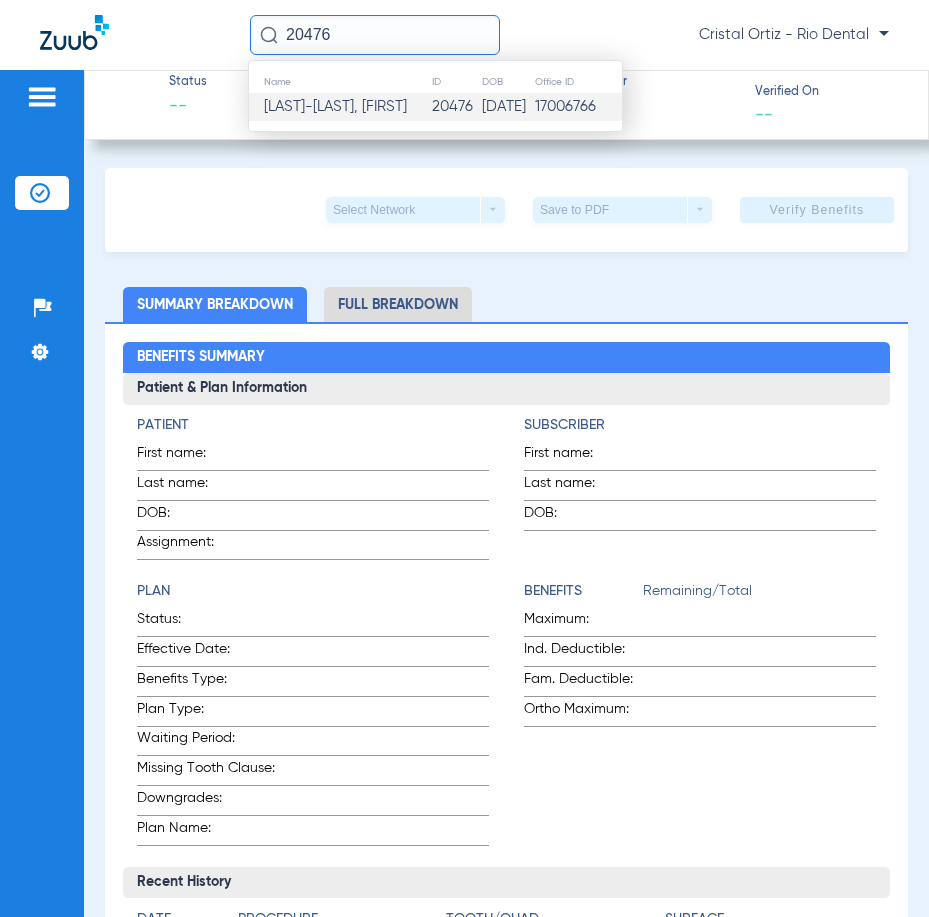 type on "20476" 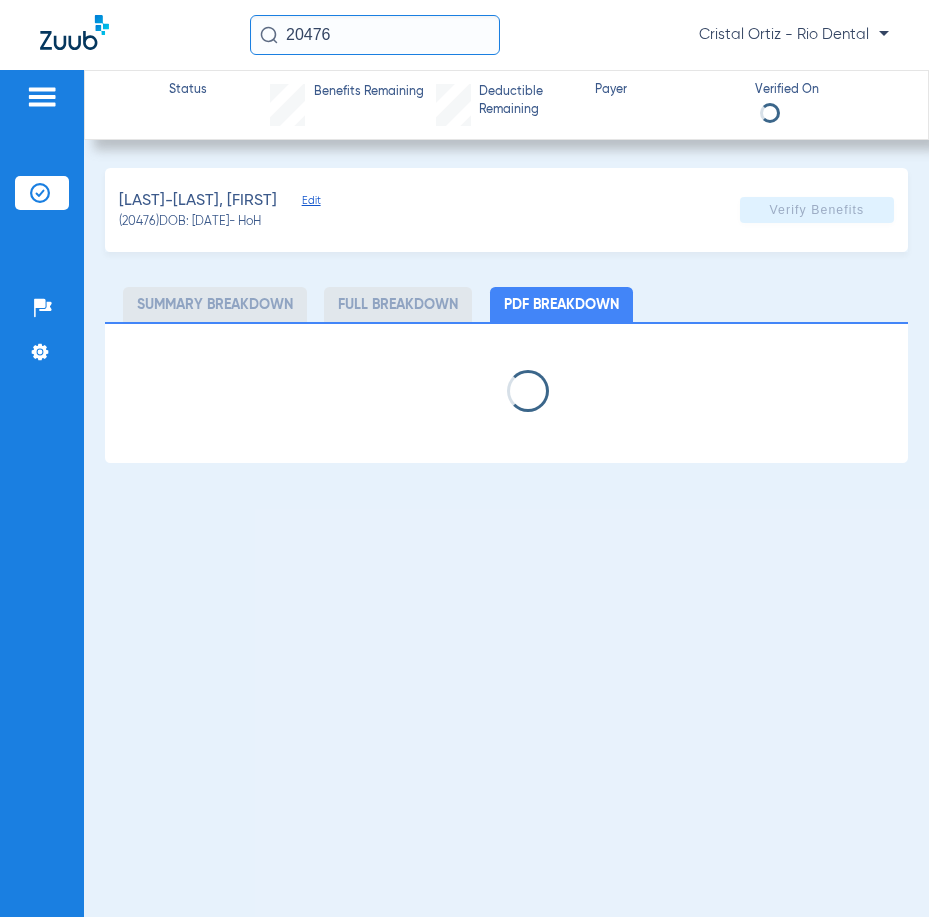 select on "page-width" 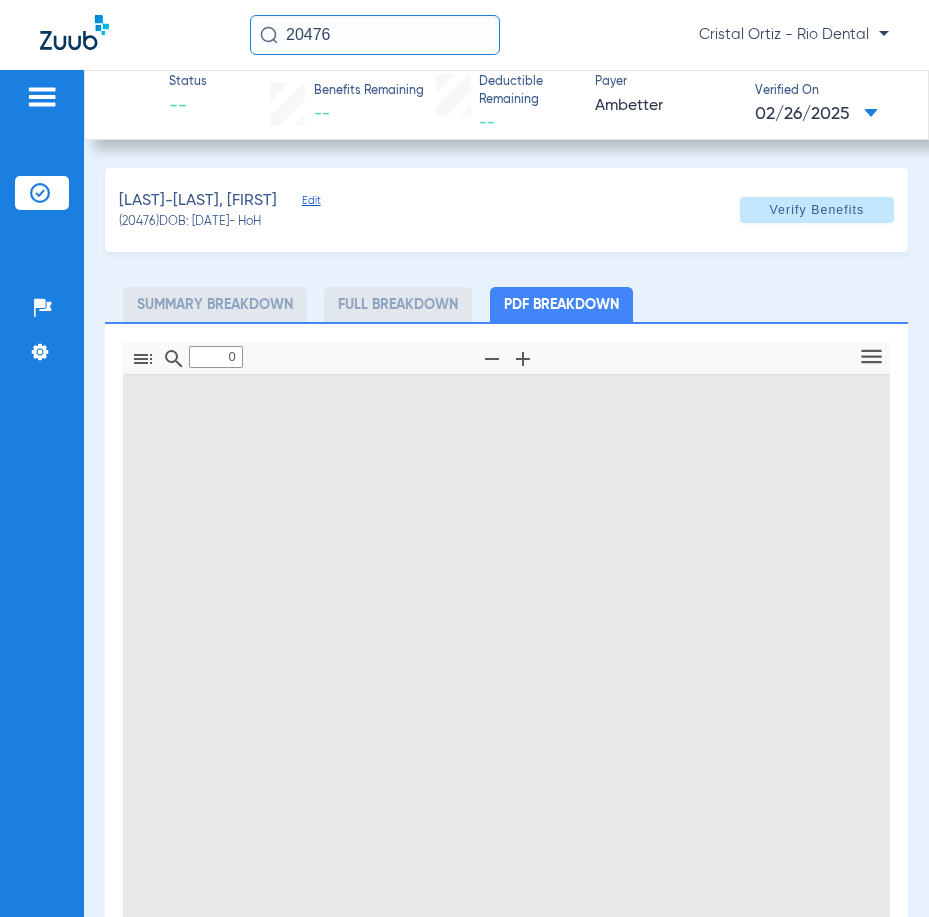 type on "1" 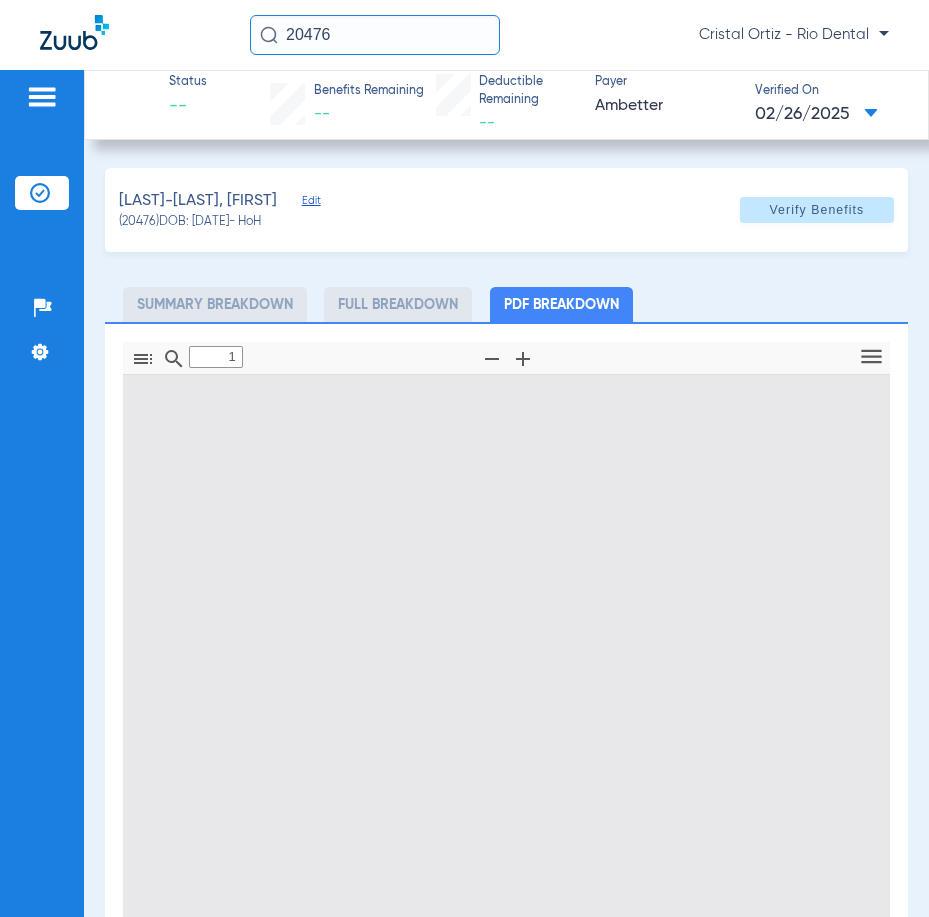 scroll, scrollTop: 10, scrollLeft: 0, axis: vertical 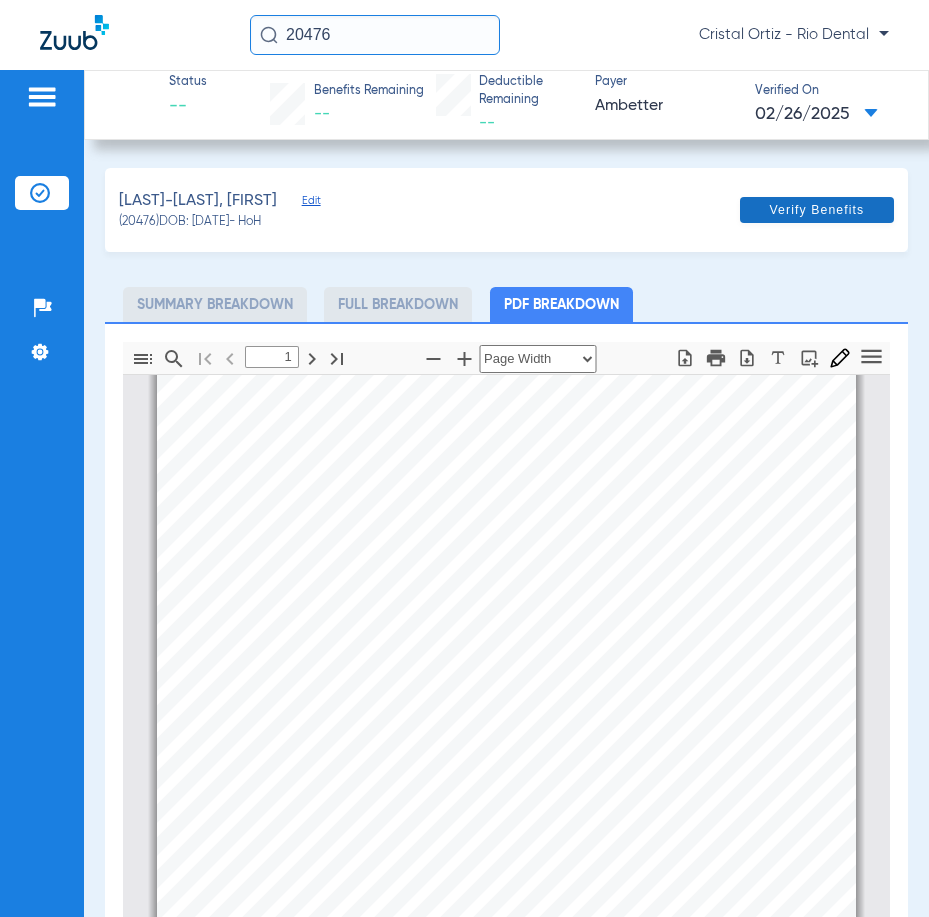 click on "Verify Benefits" 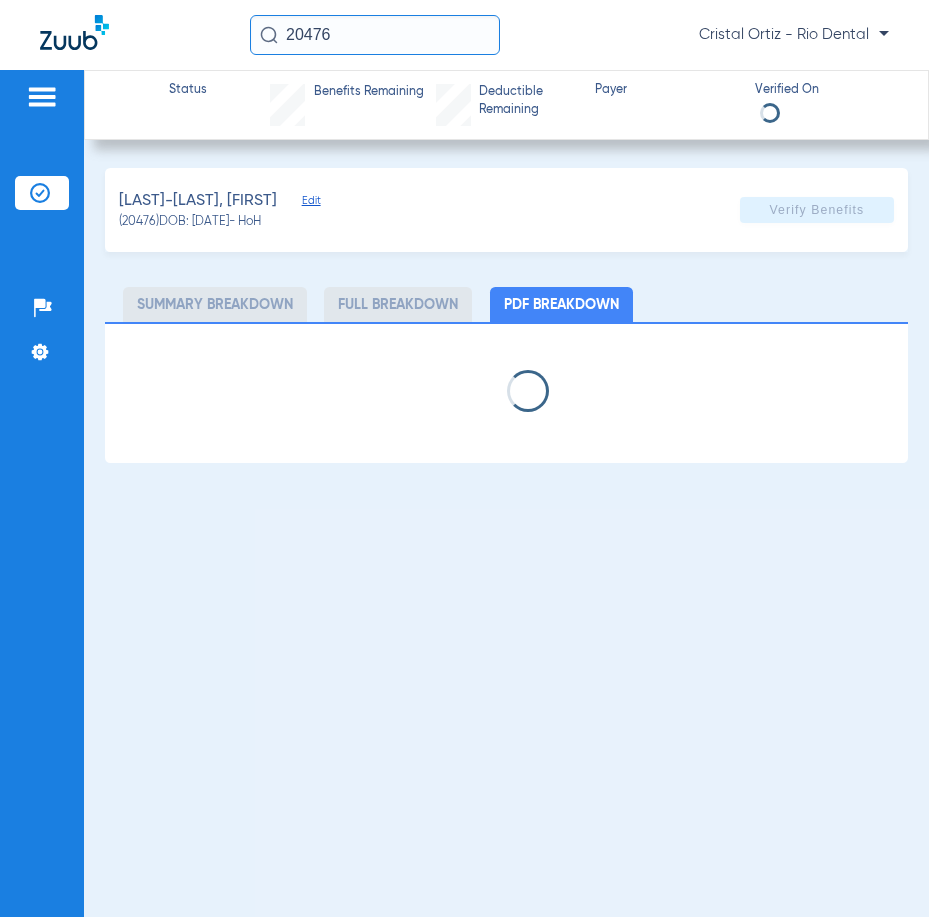select on "page-width" 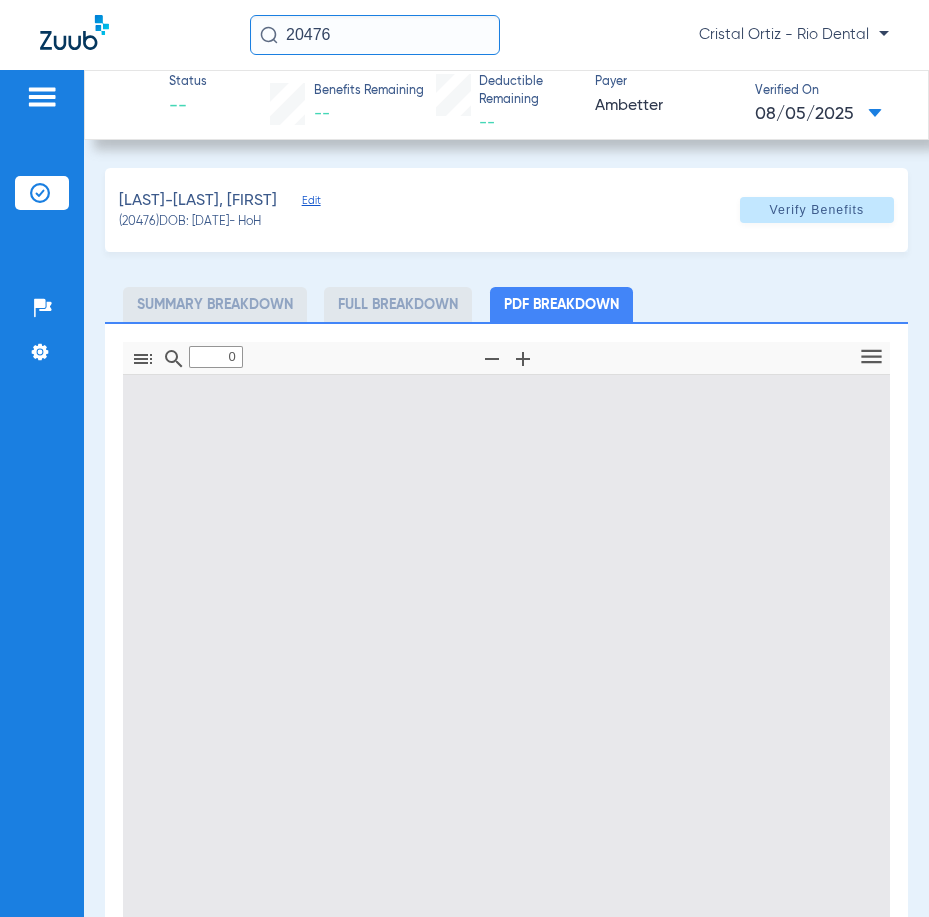 type on "1" 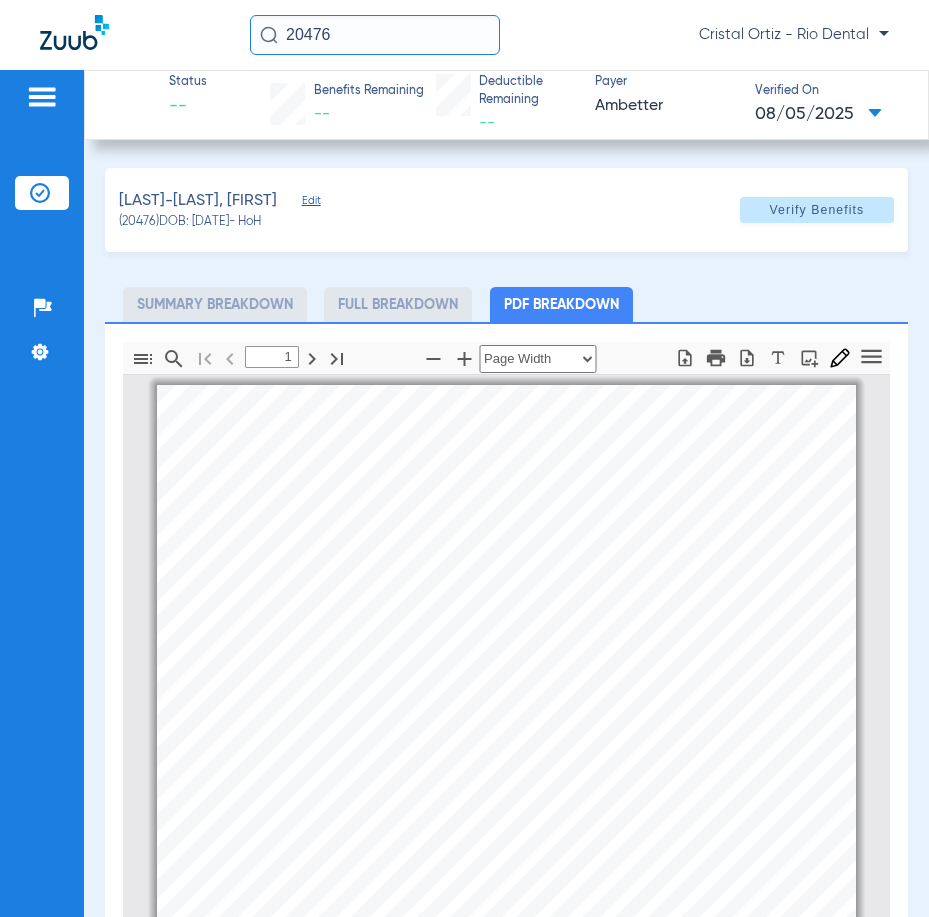 scroll, scrollTop: 10, scrollLeft: 0, axis: vertical 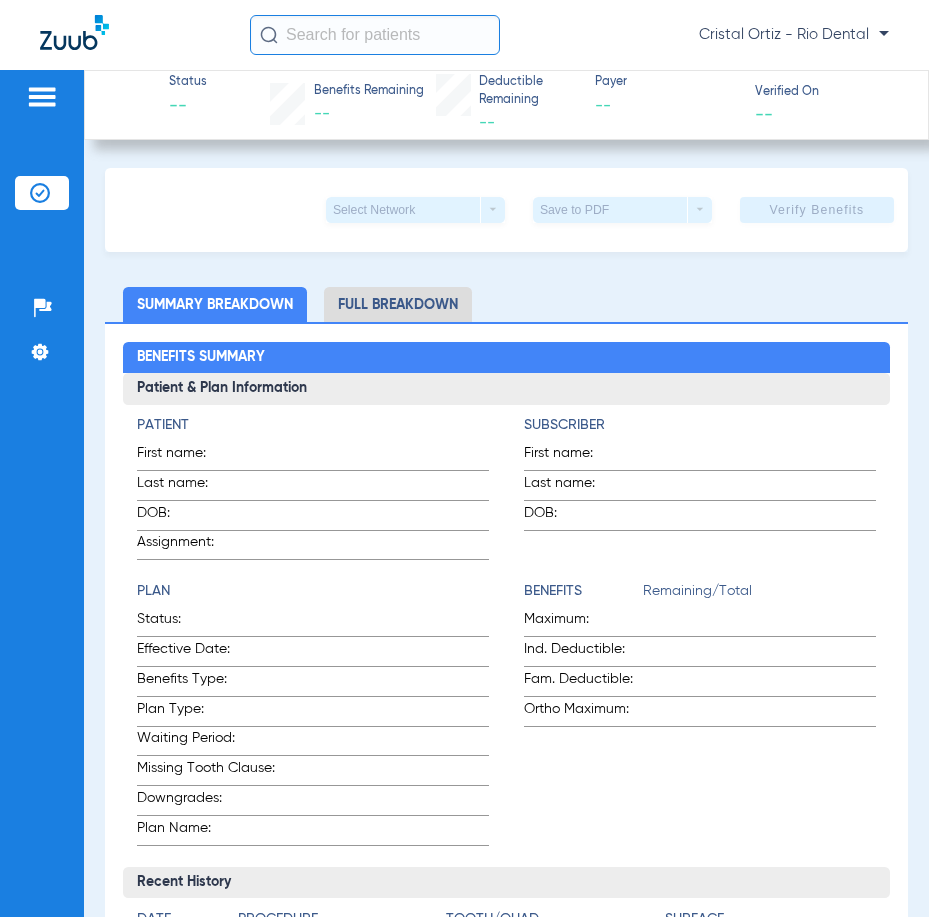 click 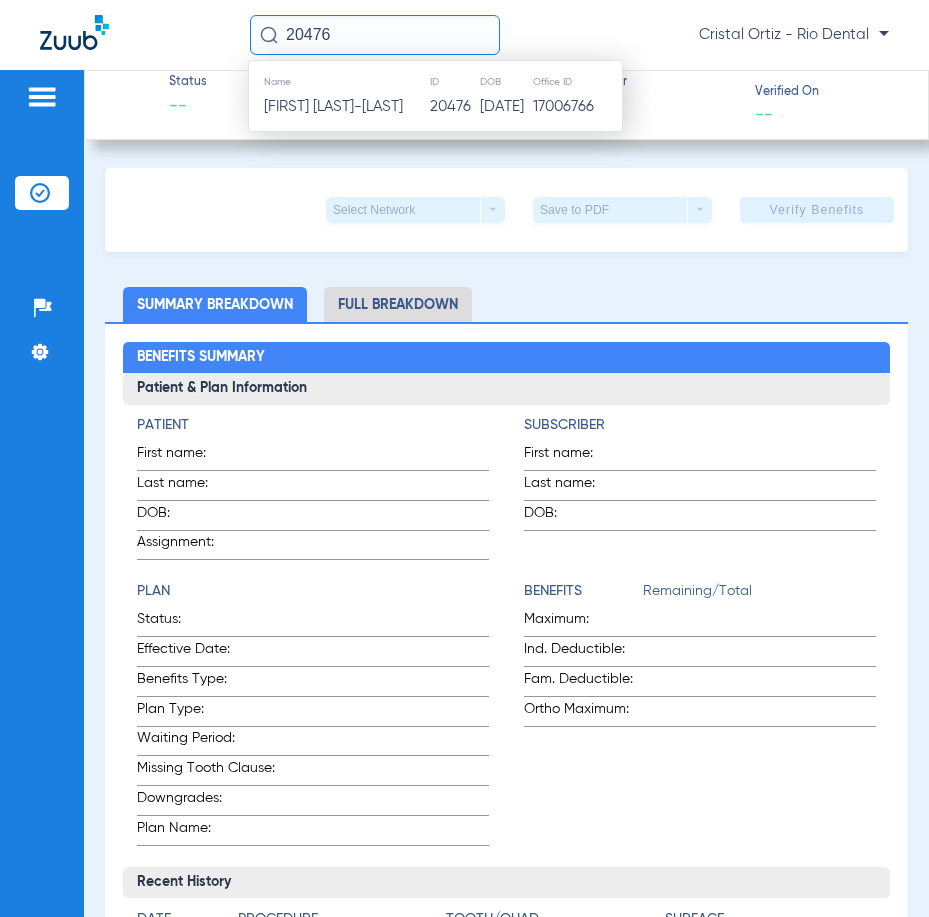 type on "20476" 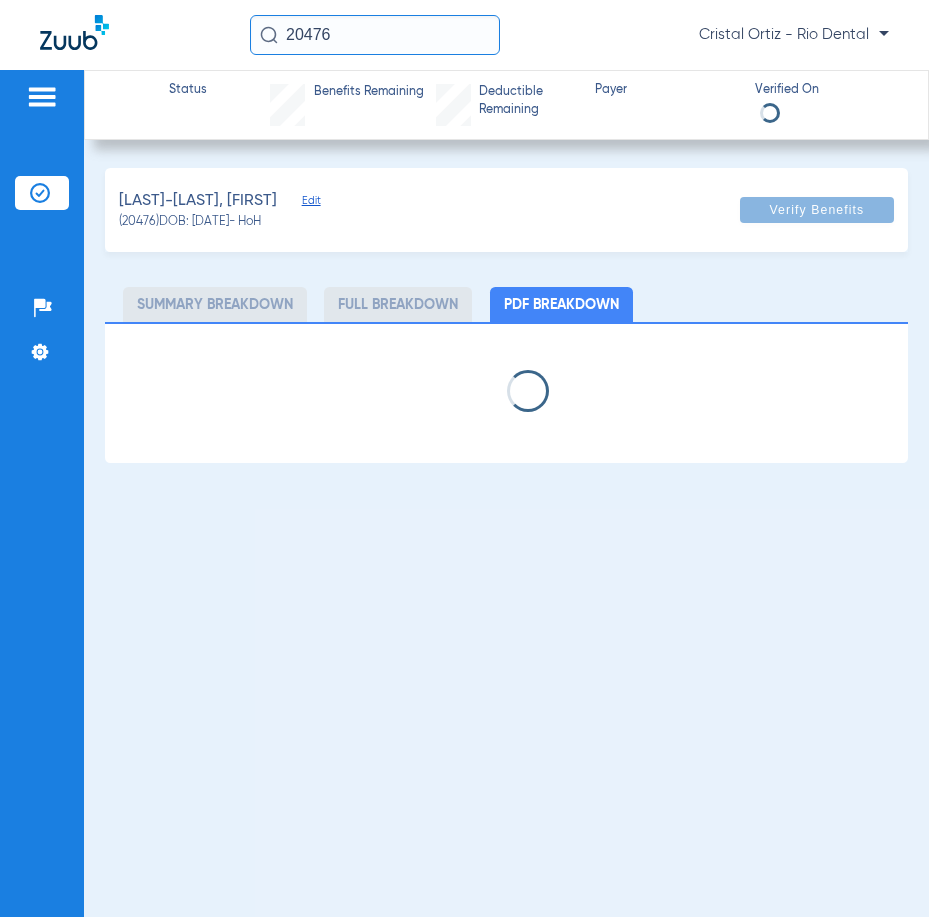 select on "page-width" 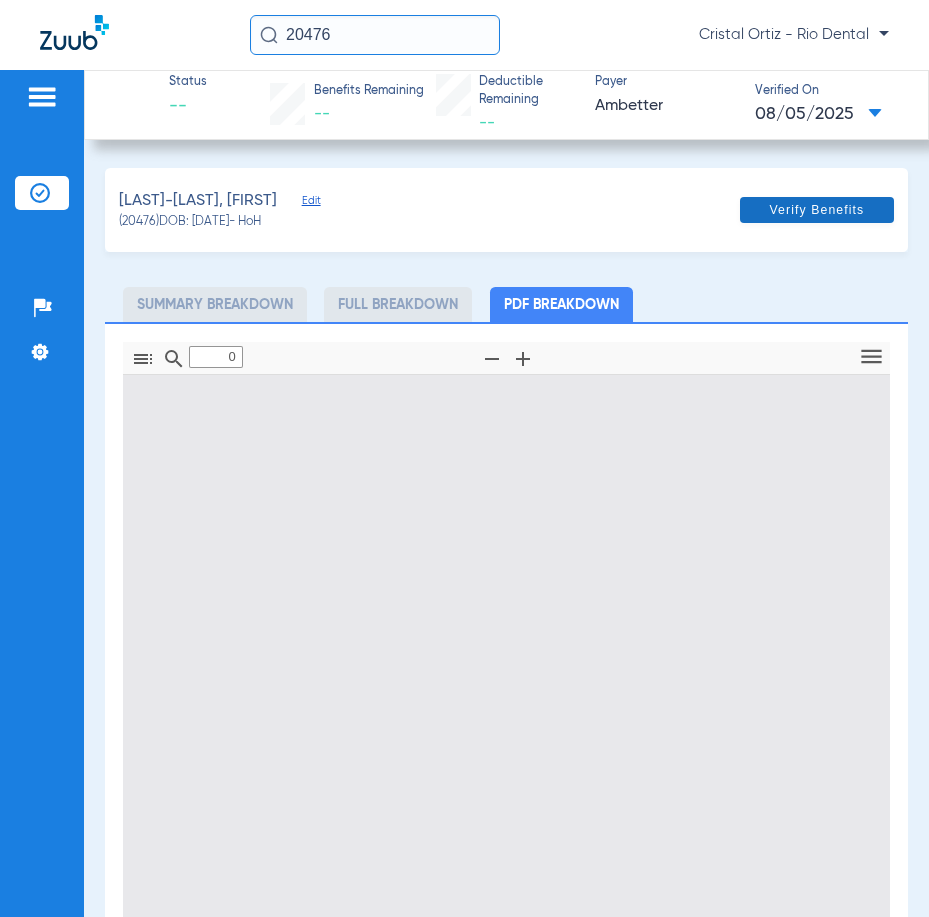 type on "1" 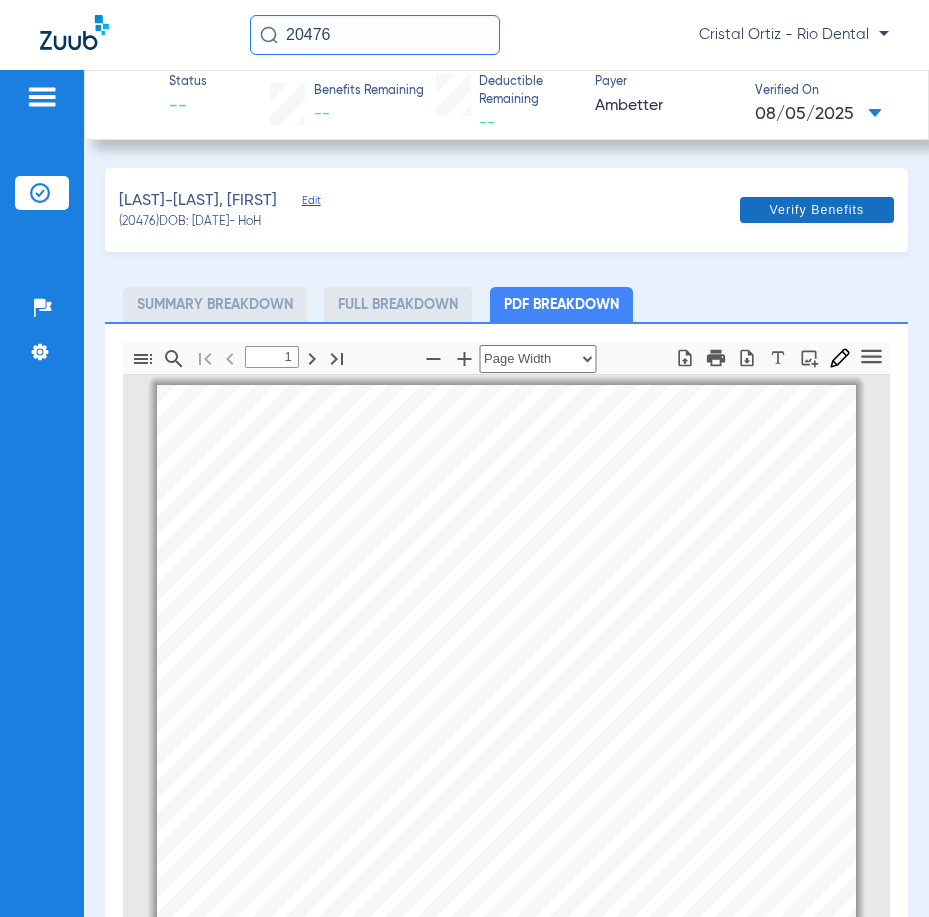 scroll, scrollTop: 10, scrollLeft: 0, axis: vertical 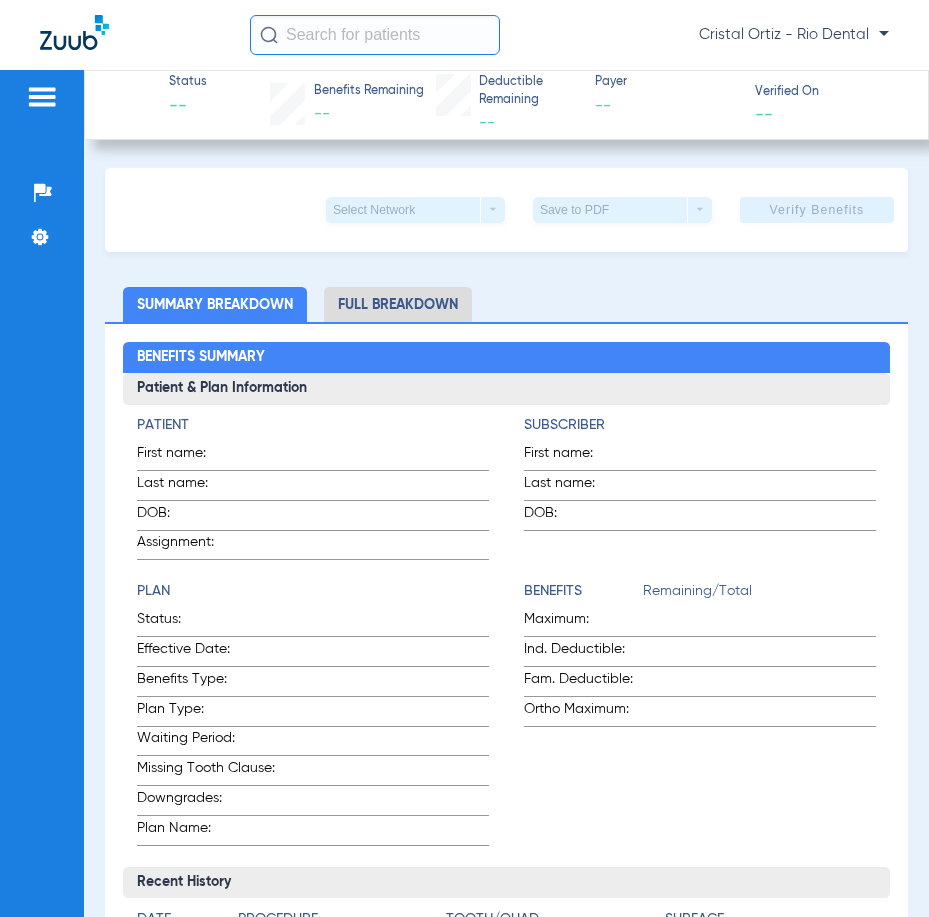 click 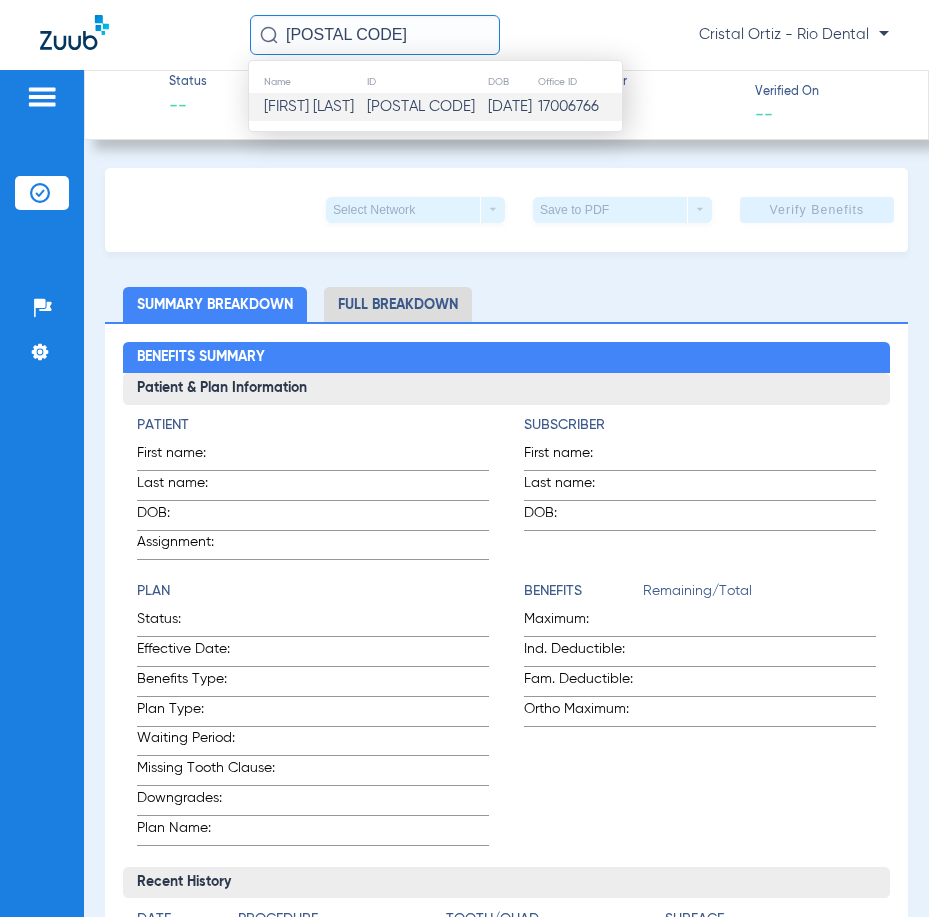 type on "47914" 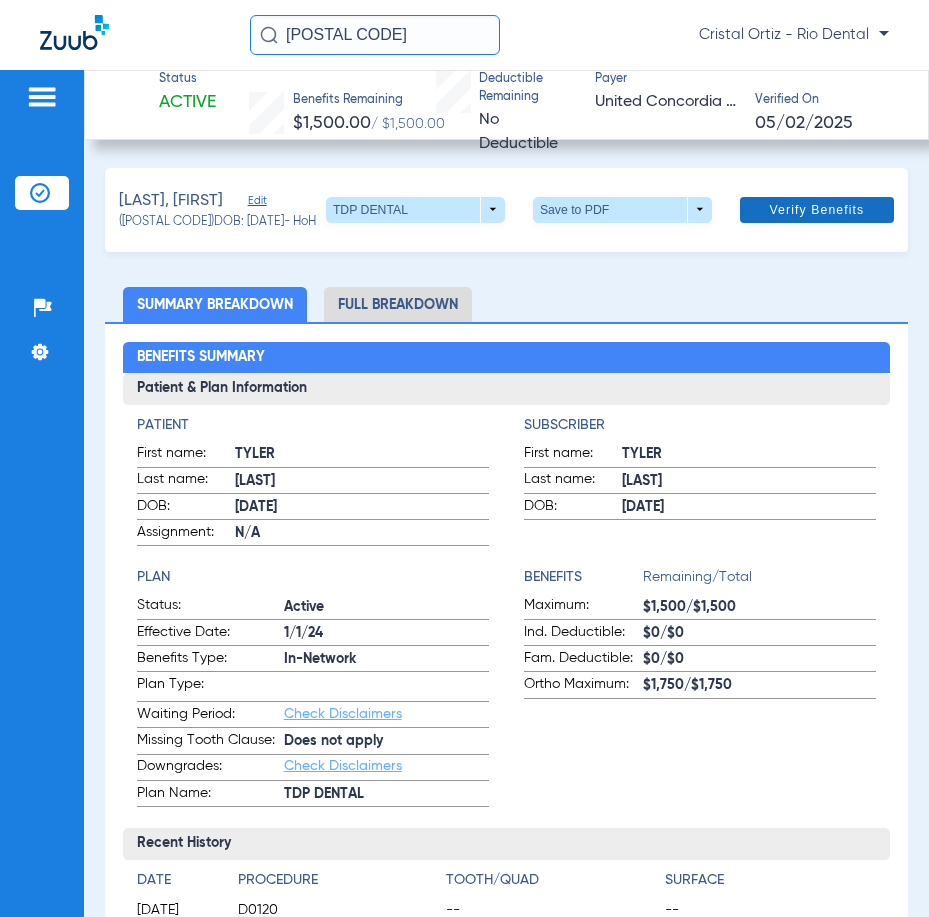 click on "Verify Benefits" 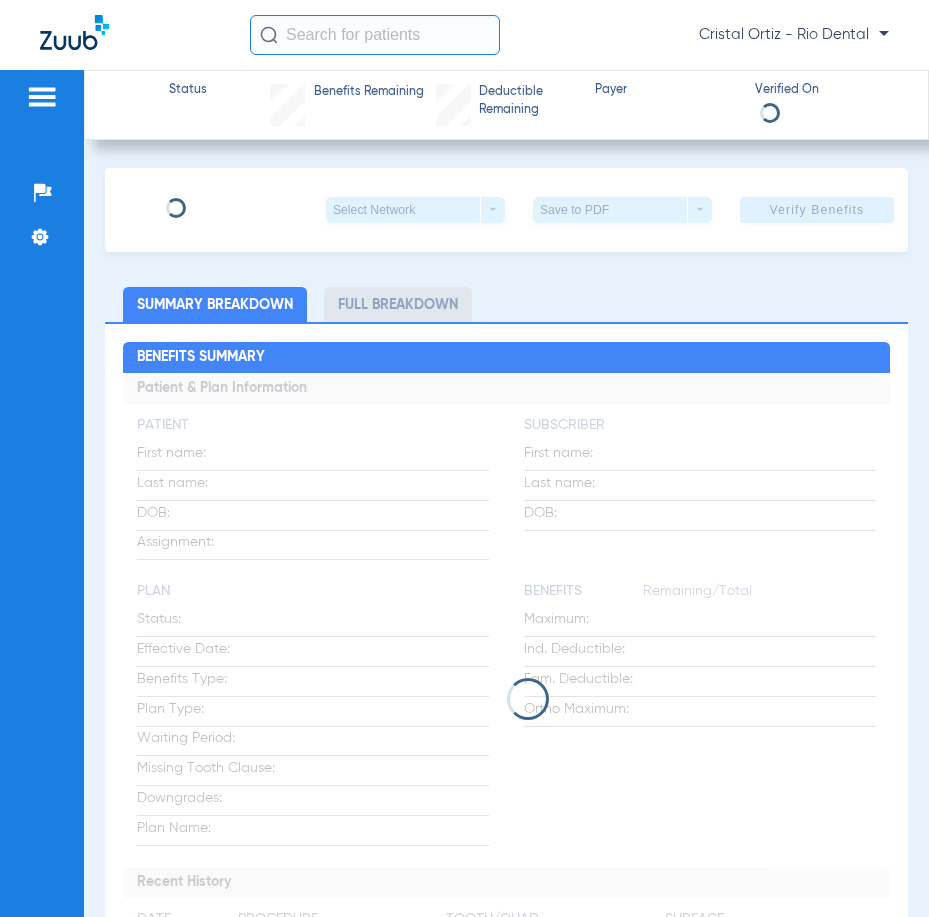scroll, scrollTop: 0, scrollLeft: 0, axis: both 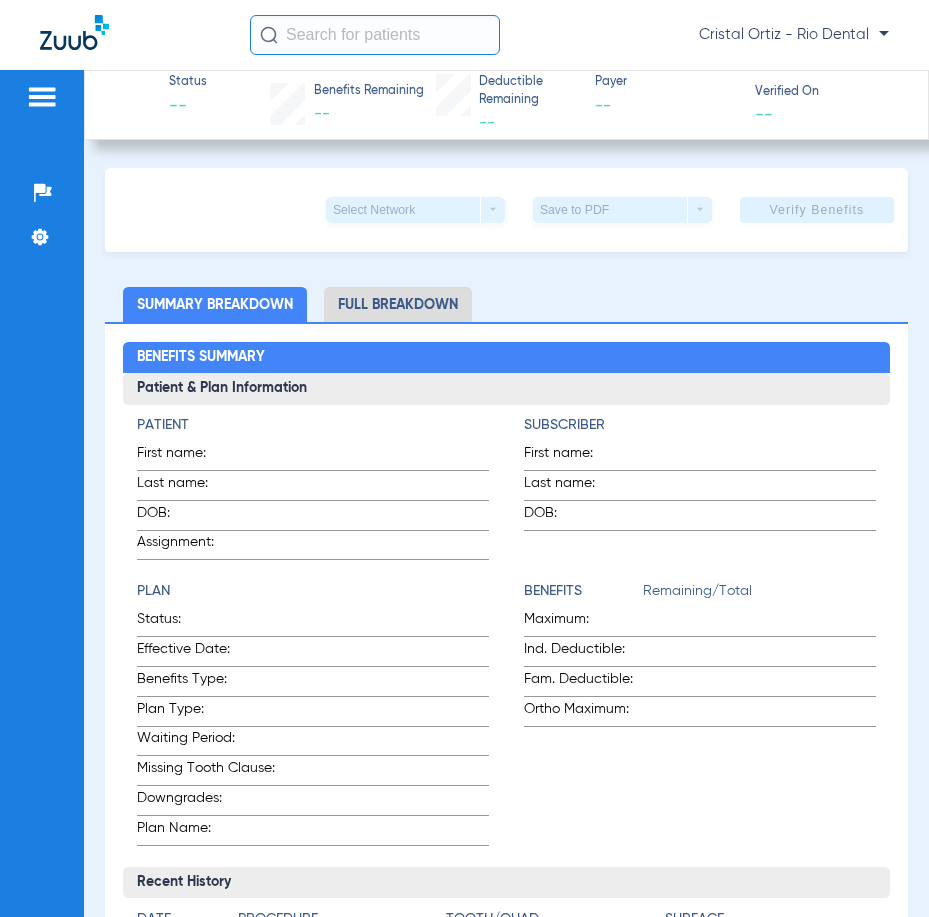 click 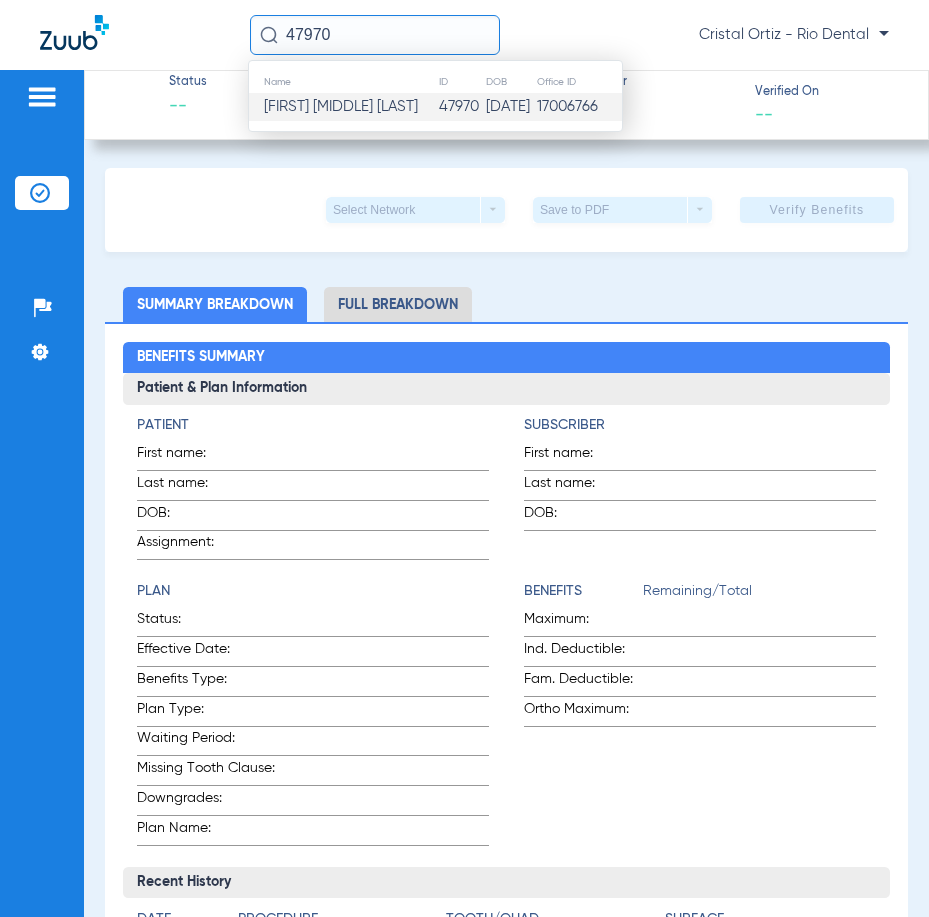 type on "47970" 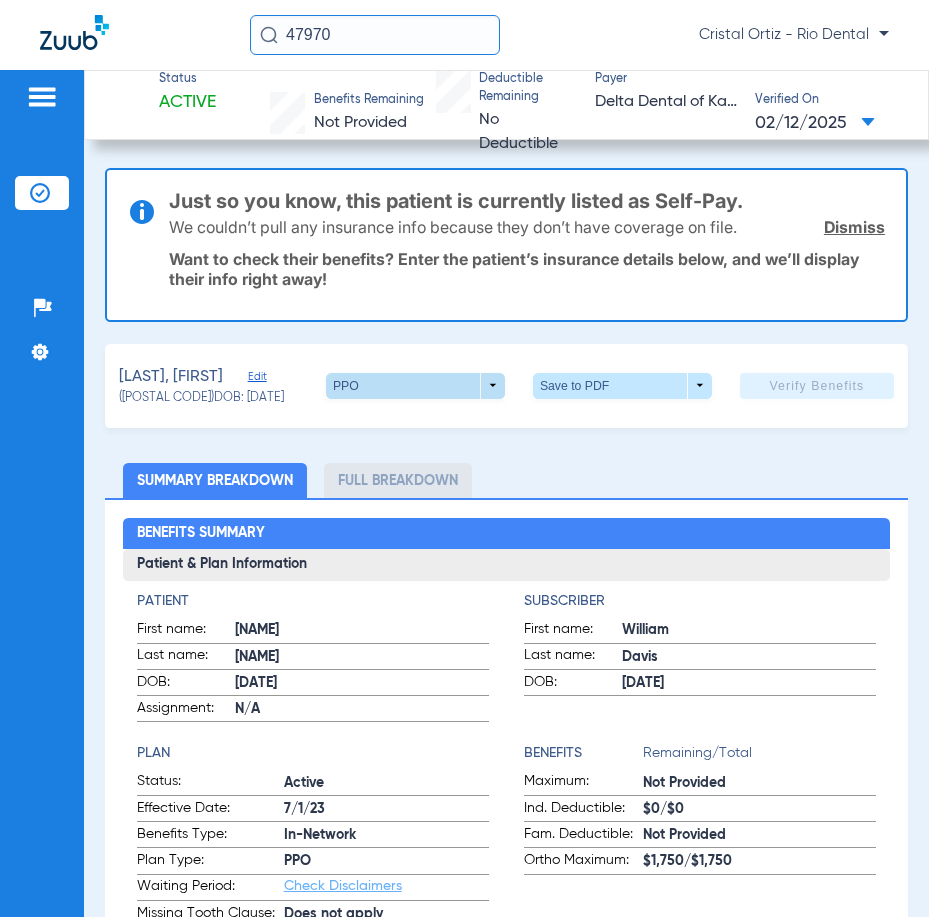 click 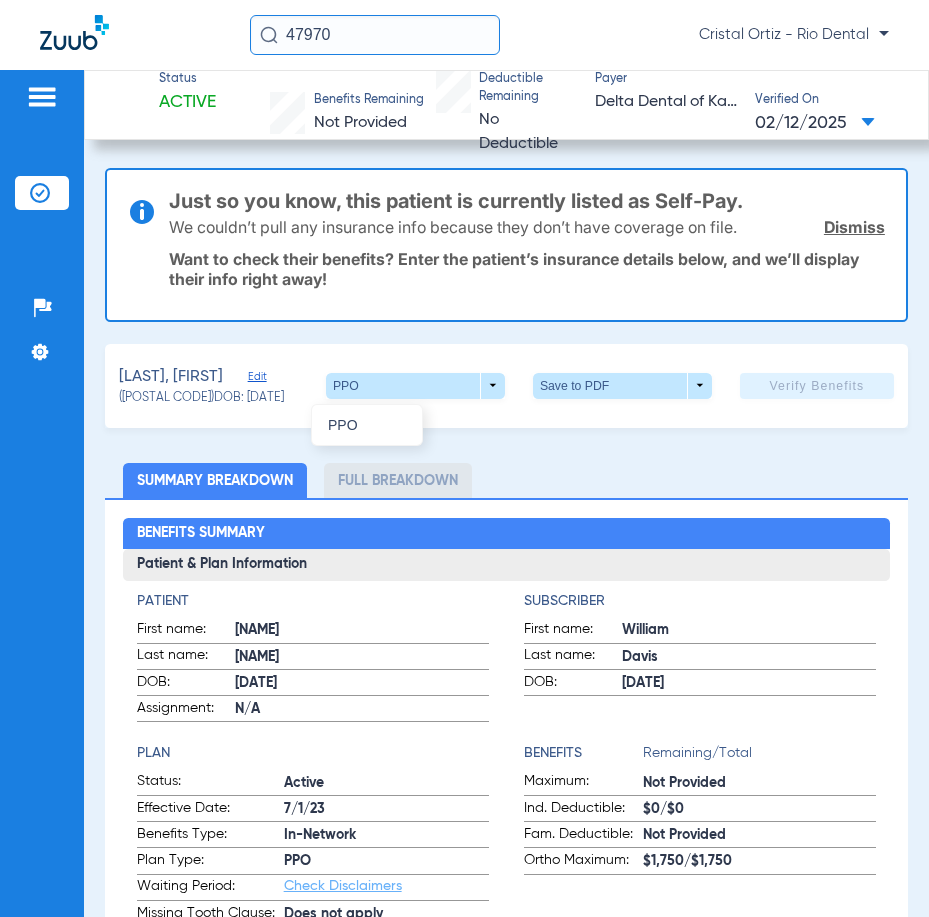 click at bounding box center [464, 458] 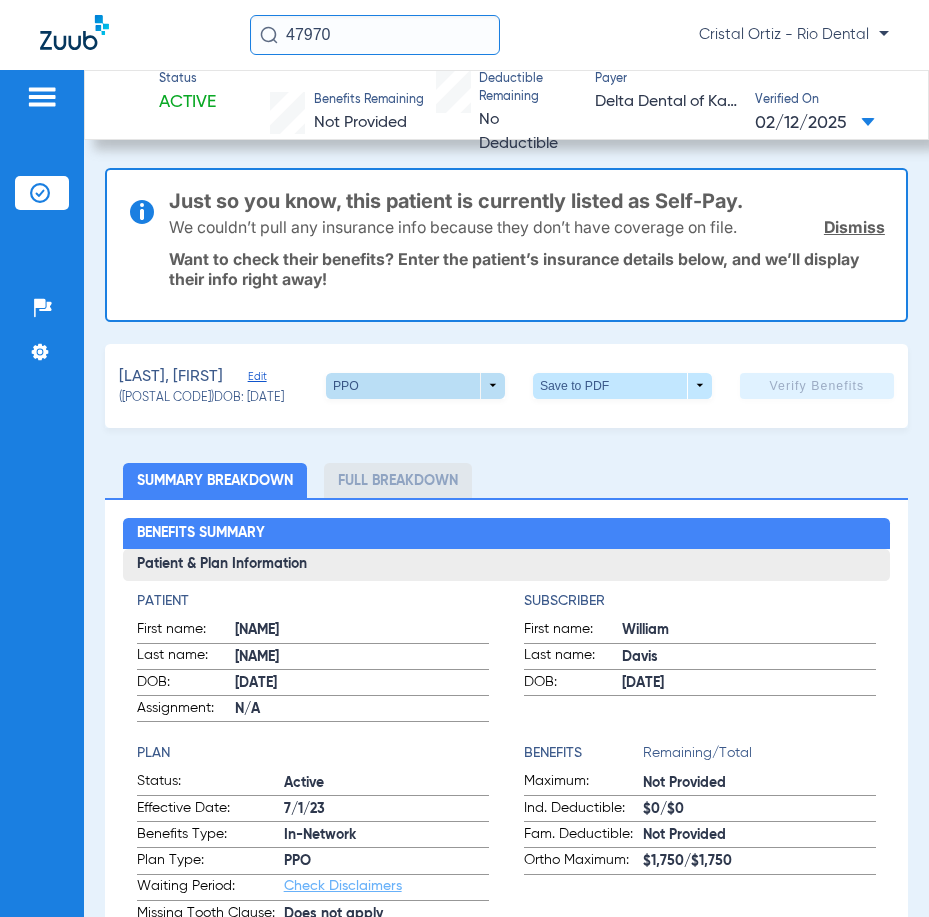 click 